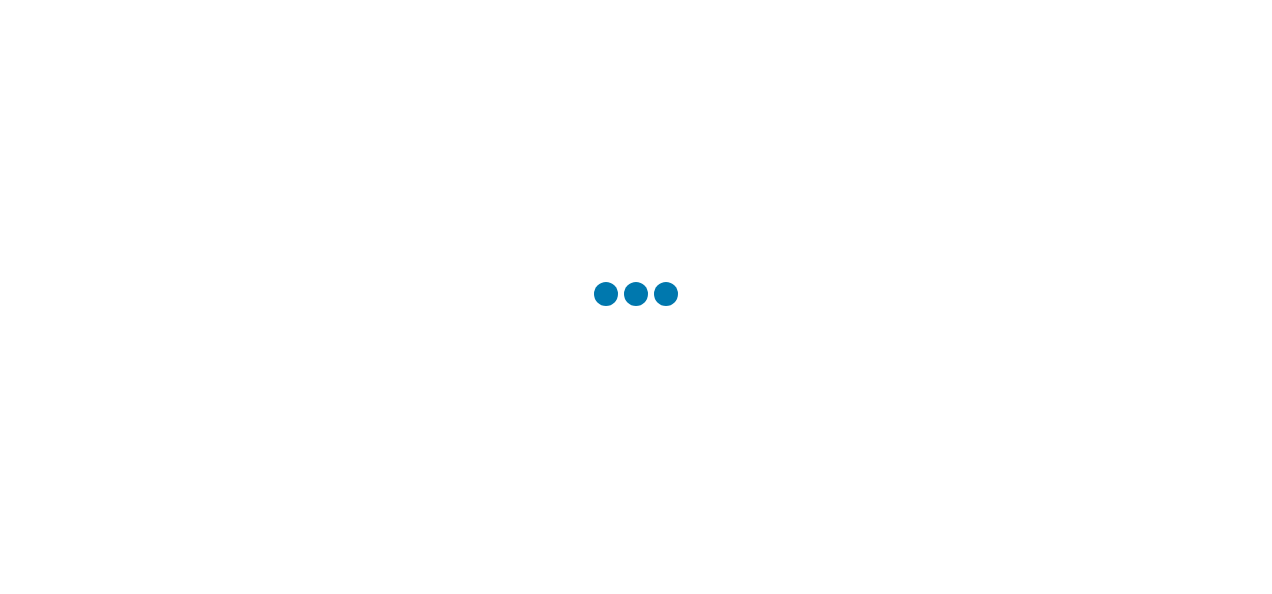 scroll, scrollTop: 0, scrollLeft: 0, axis: both 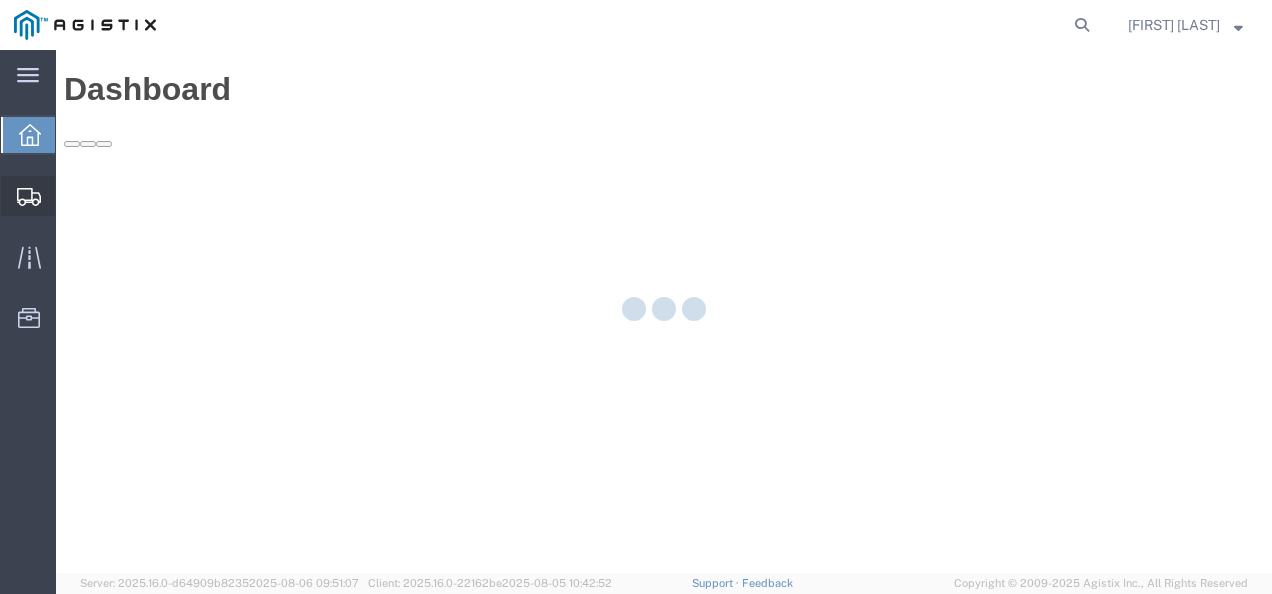 click on "Shipments" 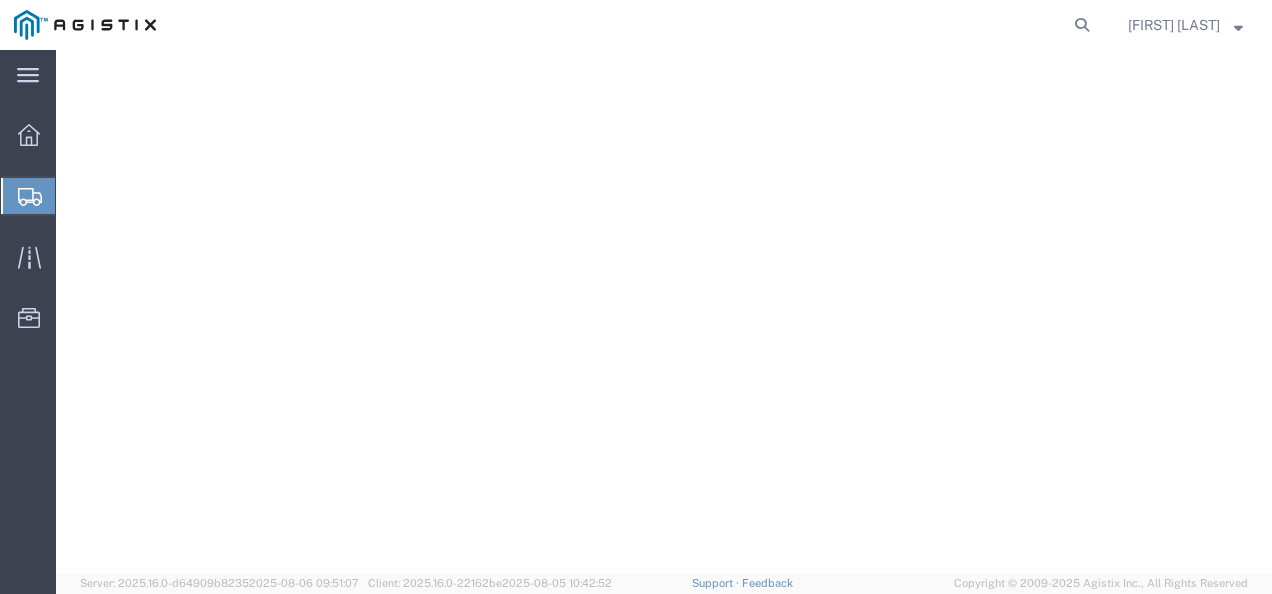 scroll, scrollTop: 500, scrollLeft: 0, axis: vertical 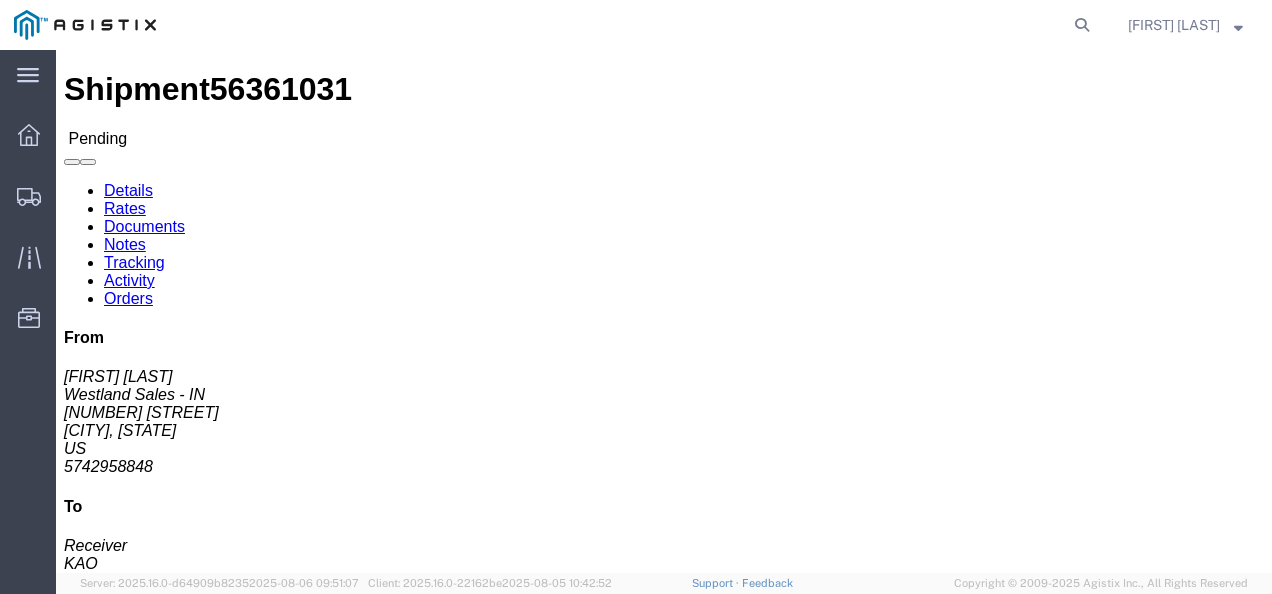 click on "Ship From [COMPANY] - IN ([FIRST] [LAST]) [NUMBER] [STREET] [SUITE] [CITY], [STATE] [POSTAL_CODE] United States [PHONE] [EMAIL] Ship To
[COMPANY] (Receiver) [NUMBER] [STREET] [SUITE] [CITY], [STATE] [POSTAL_CODE] United States [PHONE]
Pickup & Delivery Dates
[DATE]  [TIME]
-
[DATE]  [TIME]  [DATE]  [TIME] Edit Date and Time
Pickup Date:
Pickup Start Date Pickup Start Time Pickup Open Date and Time [DATE] [TIME] Pickup Close Date Pickup Close Time
Pickup Close Date and Time
[DATE] [TIME]
Delivery by Date
Delivery Start Date Delivery Start Time
Deliver Open Date and Time
[DATE] [TIME] Deliver Close Date Deliver Close Time
Deliver Close Date and Time
Notify carrier of changes
Cancel
Save
Open Time [TIME] Cancel Apply" 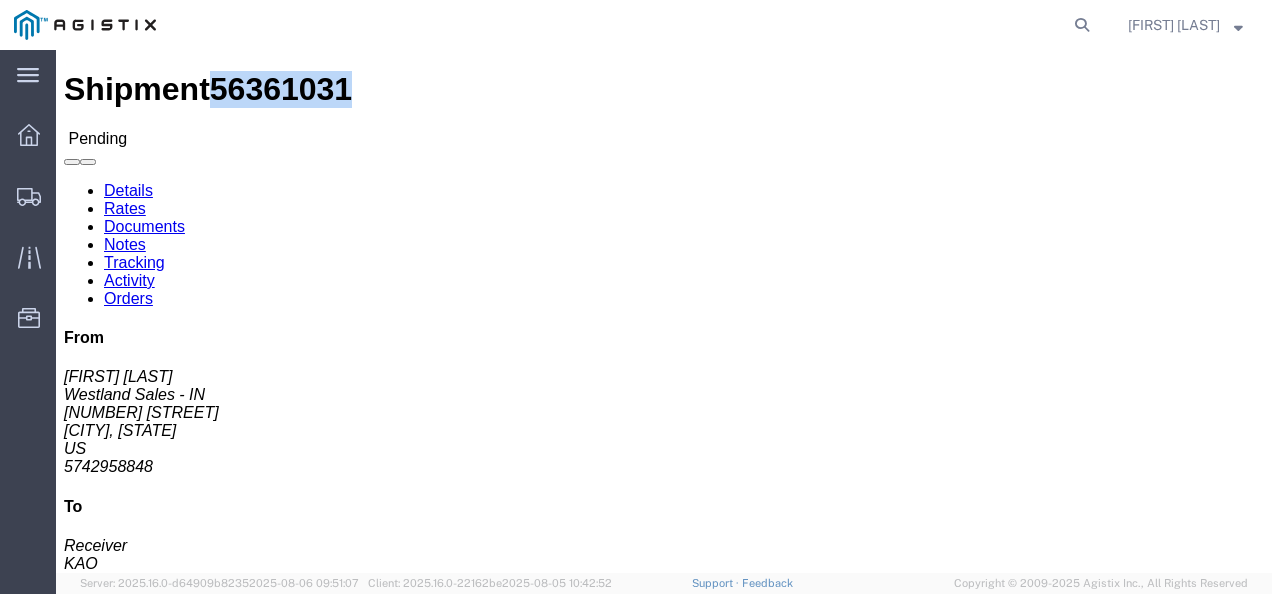 click on "56361031" 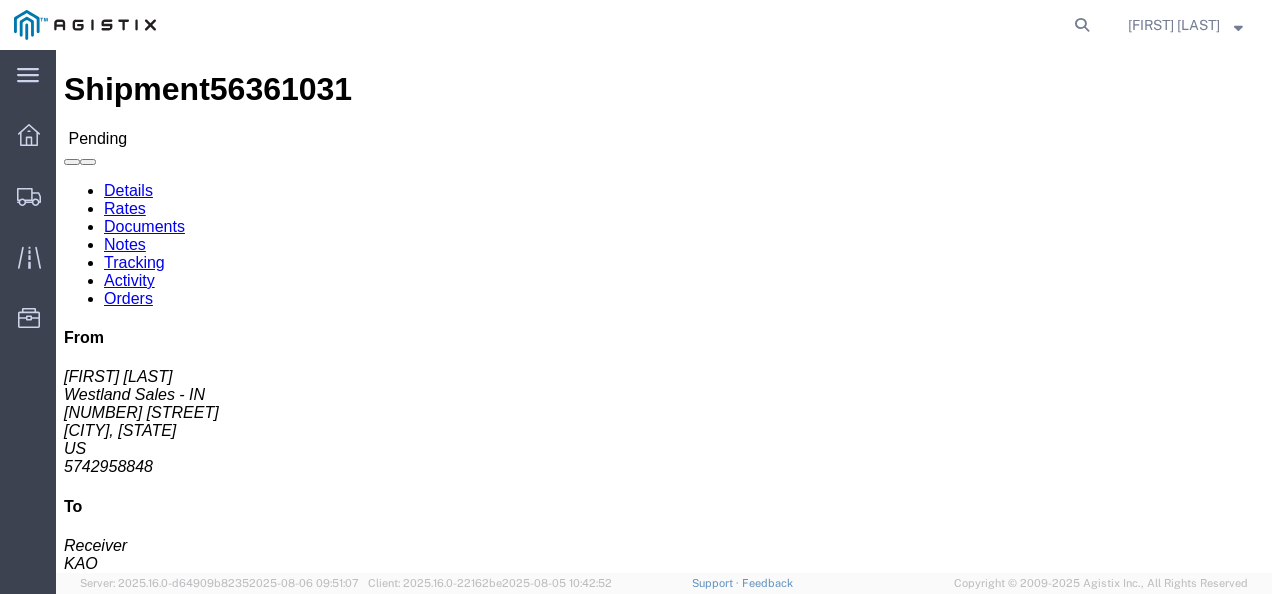 drag, startPoint x: 573, startPoint y: 350, endPoint x: 772, endPoint y: 472, distance: 233.42023 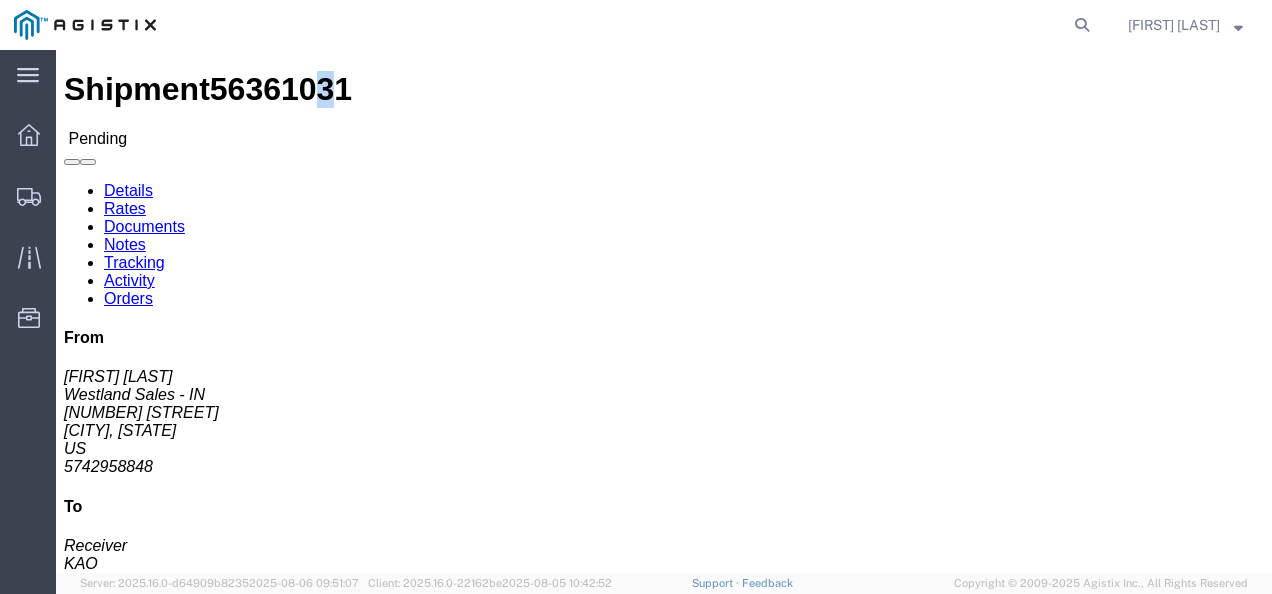click on "56361031" 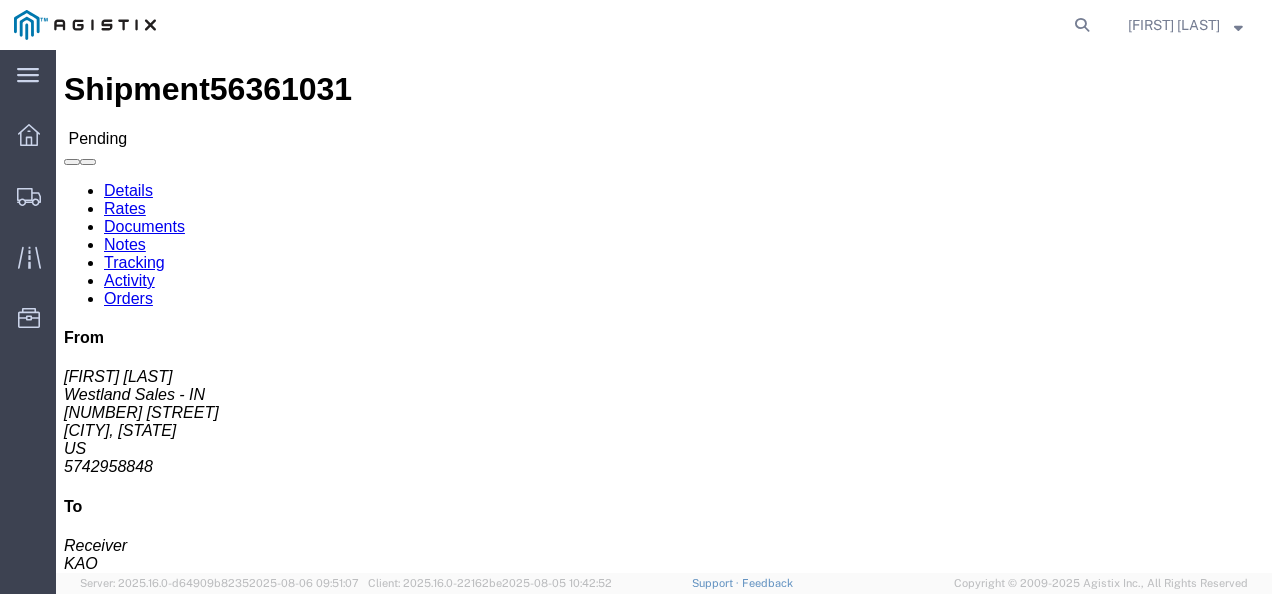 click on "56361031" 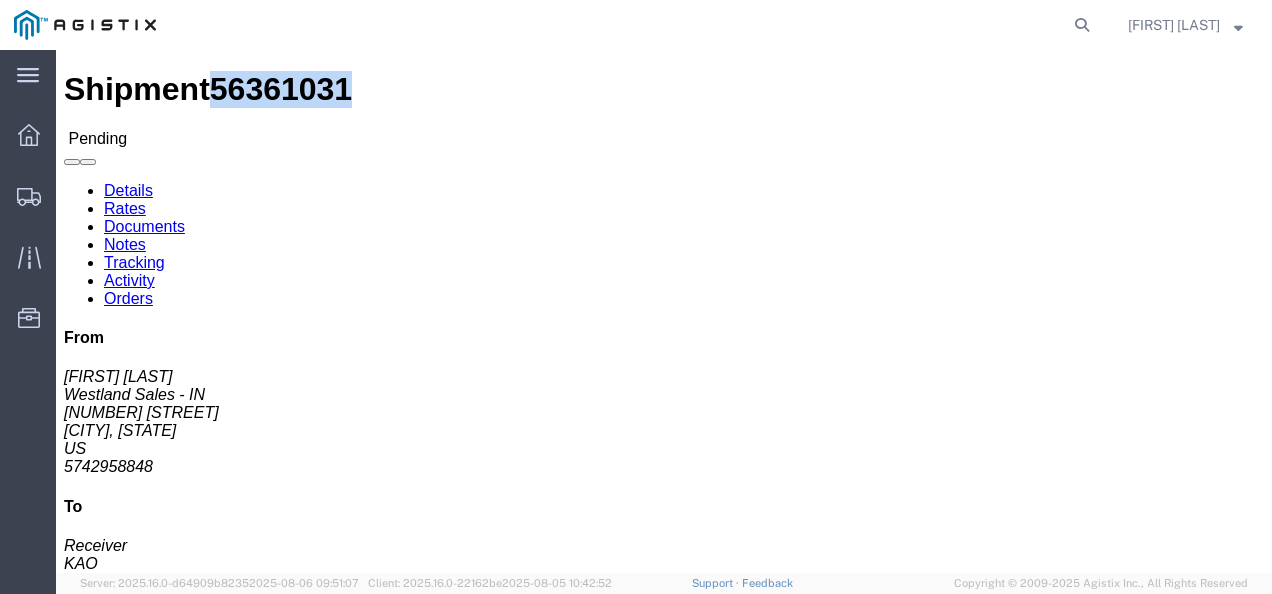 click on "56361031" 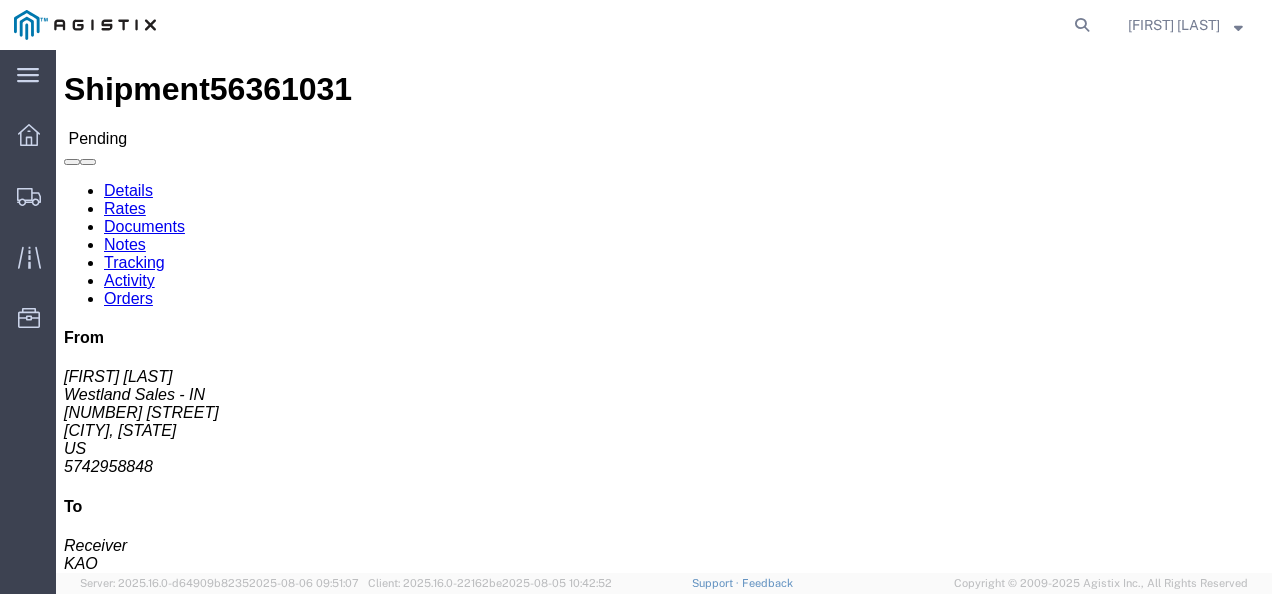 drag, startPoint x: 669, startPoint y: 408, endPoint x: 721, endPoint y: 478, distance: 87.20092 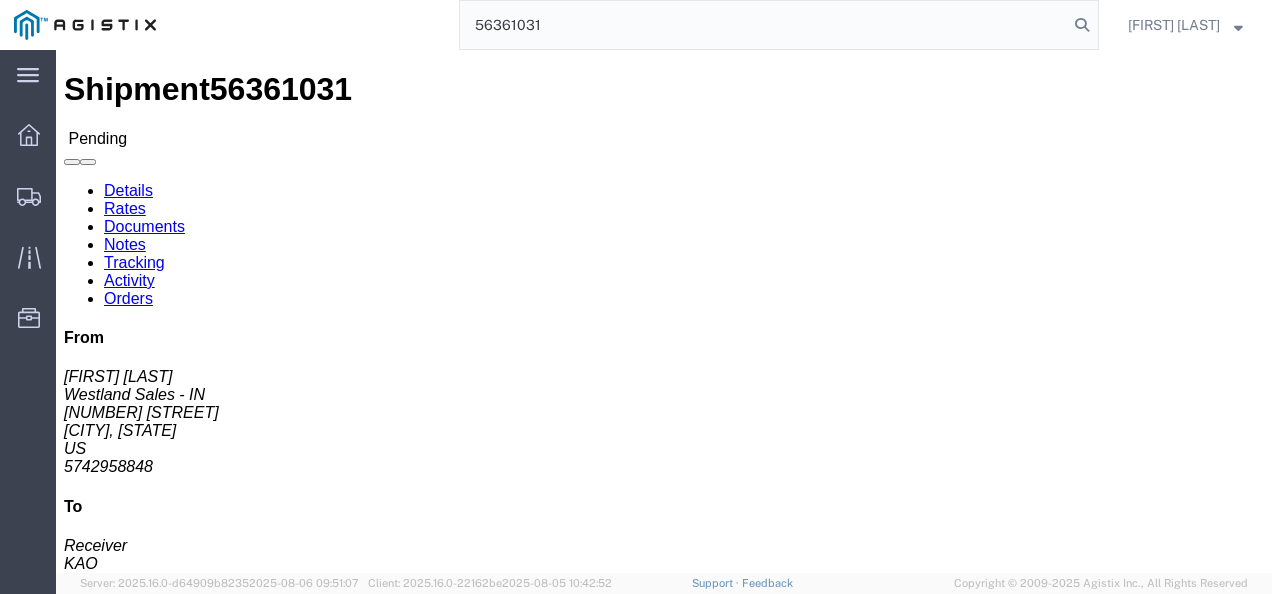 type on "56361031" 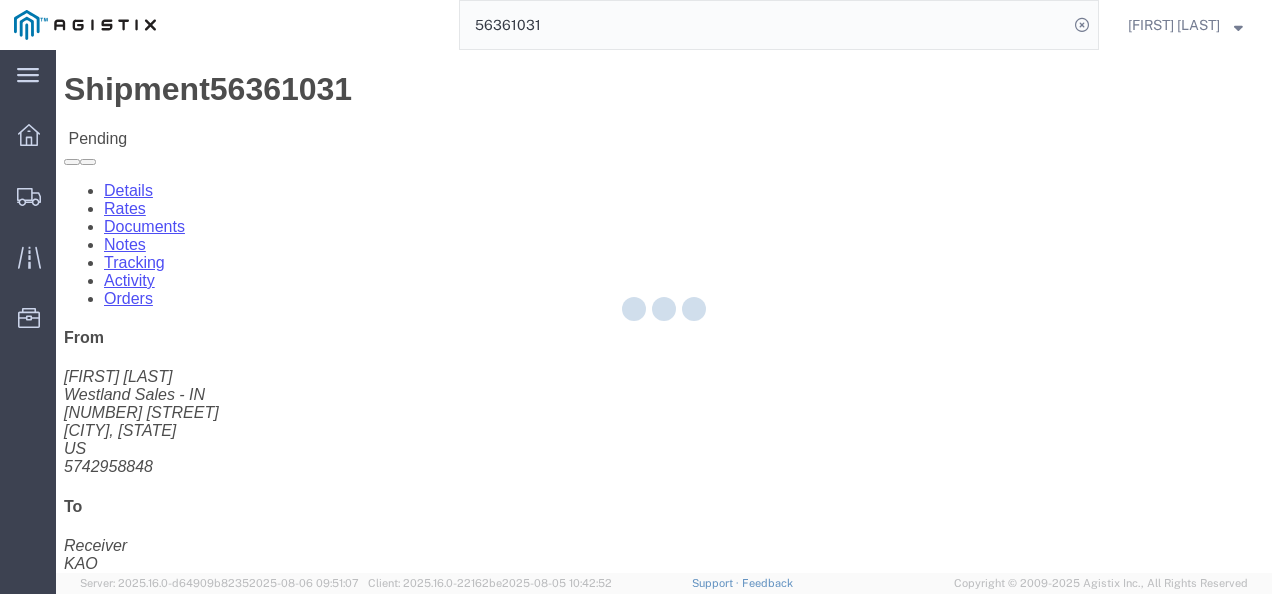 drag, startPoint x: 534, startPoint y: 404, endPoint x: 476, endPoint y: 361, distance: 72.20111 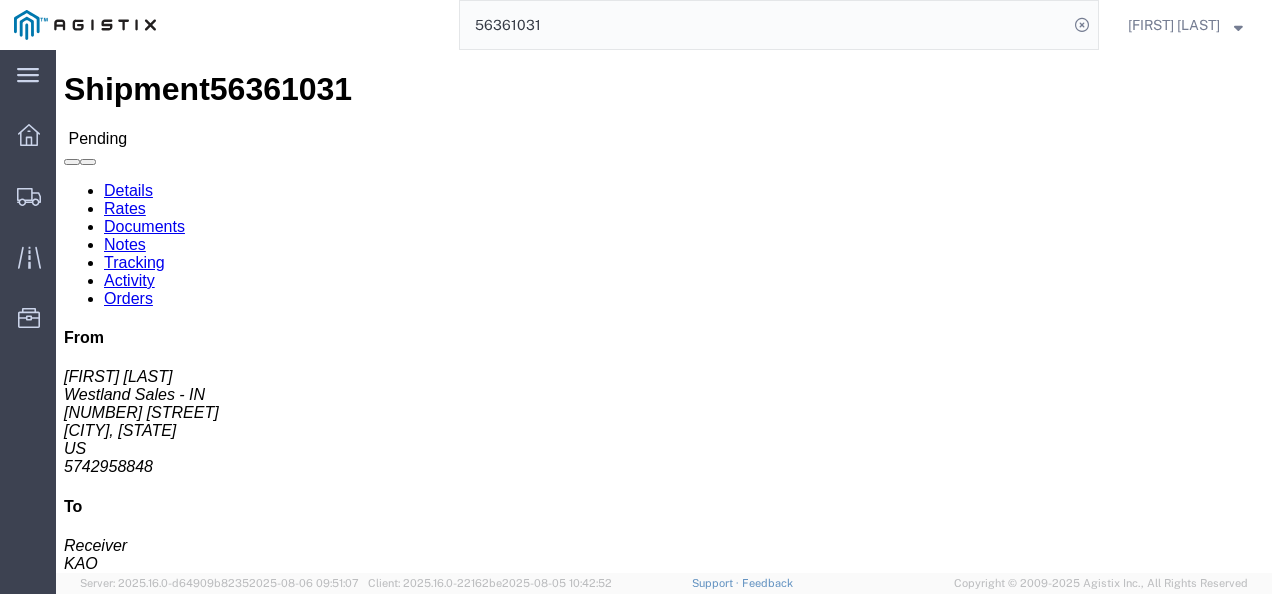 click on "Shipment Detail
Ship From [COMPANY] - IN ([FIRST] [LAST]) [NUMBER] [STREET] [SUITE] [CITY], [STATE] [POSTAL_CODE] United States [PHONE] [EMAIL] Ship To
[COMPANY] (Receiver) [NUMBER] [STREET] [SUITE] [CITY], [STATE] [POSTAL_CODE] United States [PHONE]
Pickup & Delivery Dates
[DATE]  [TIME]
-
[DATE]  [TIME]  [DATE]  [TIME] Edit Date and Time
Pickup Date:
Pickup Start Date Pickup Start Time Pickup Open Date and Time [DATE] [TIME] Pickup Close Date Pickup Close Time
Pickup Close Date and Time
[DATE] [TIME]
Delivery by Date
Delivery Start Date Delivery Start Time
Deliver Open Date and Time
[DATE] [TIME] Deliver Close Date Deliver Close Time
Deliver Close Date and Time
Notify carrier of changes
Cancel
Save
Open Time" 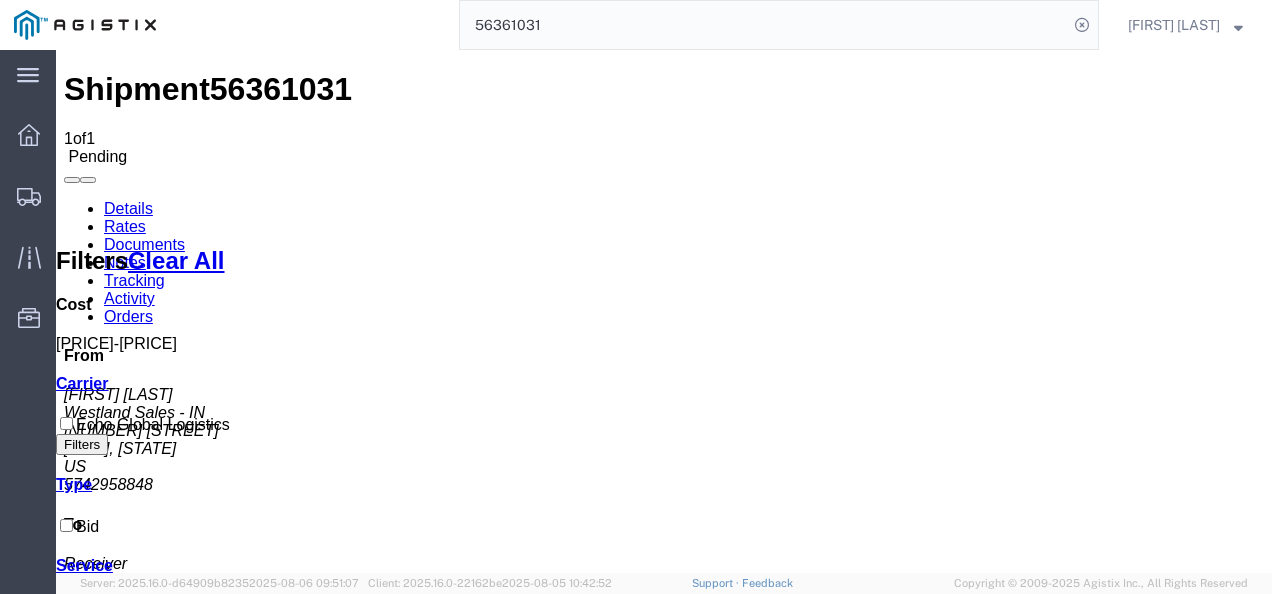 click on "Details" at bounding box center (128, 208) 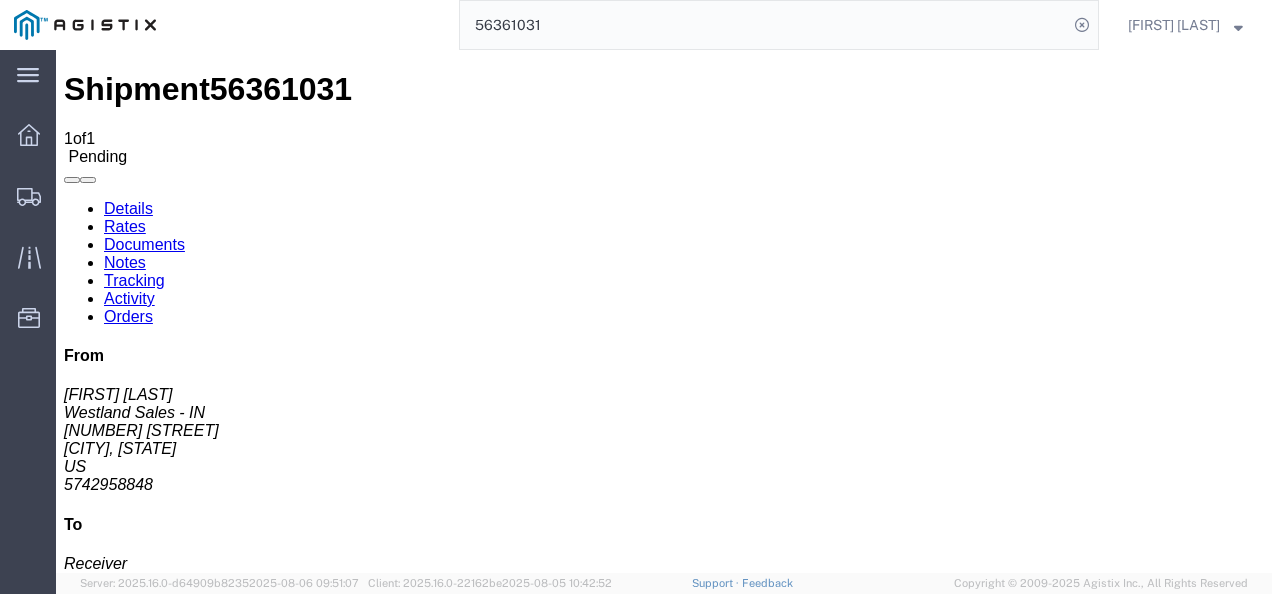 click on "Enter / Modify Bid" 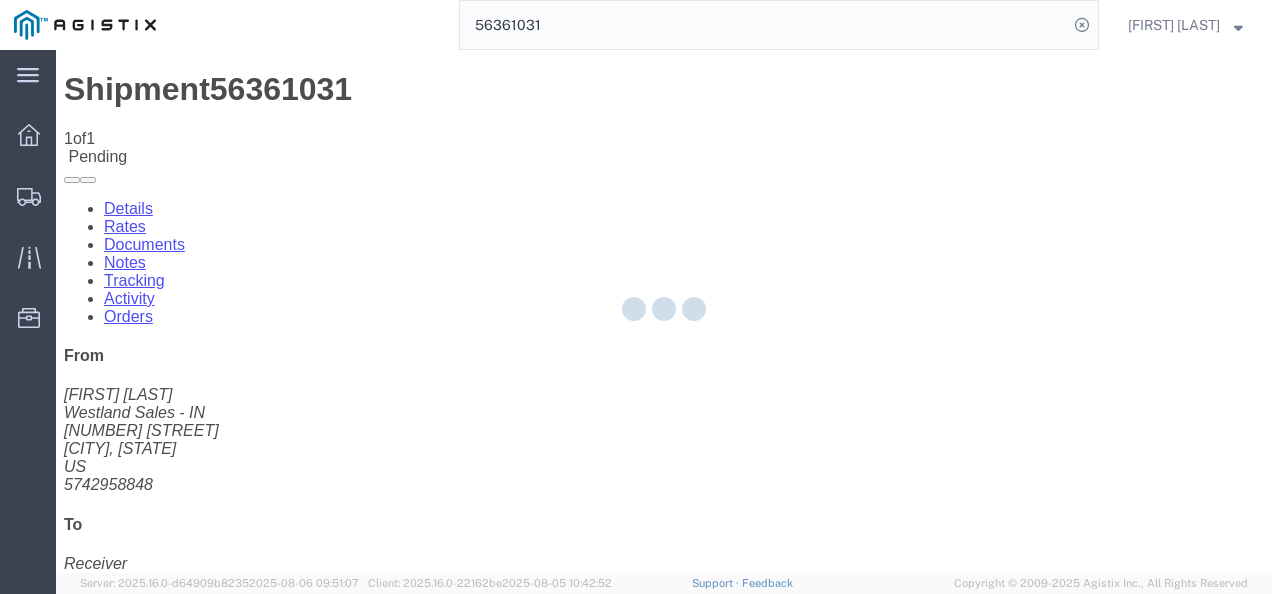 select on "4622" 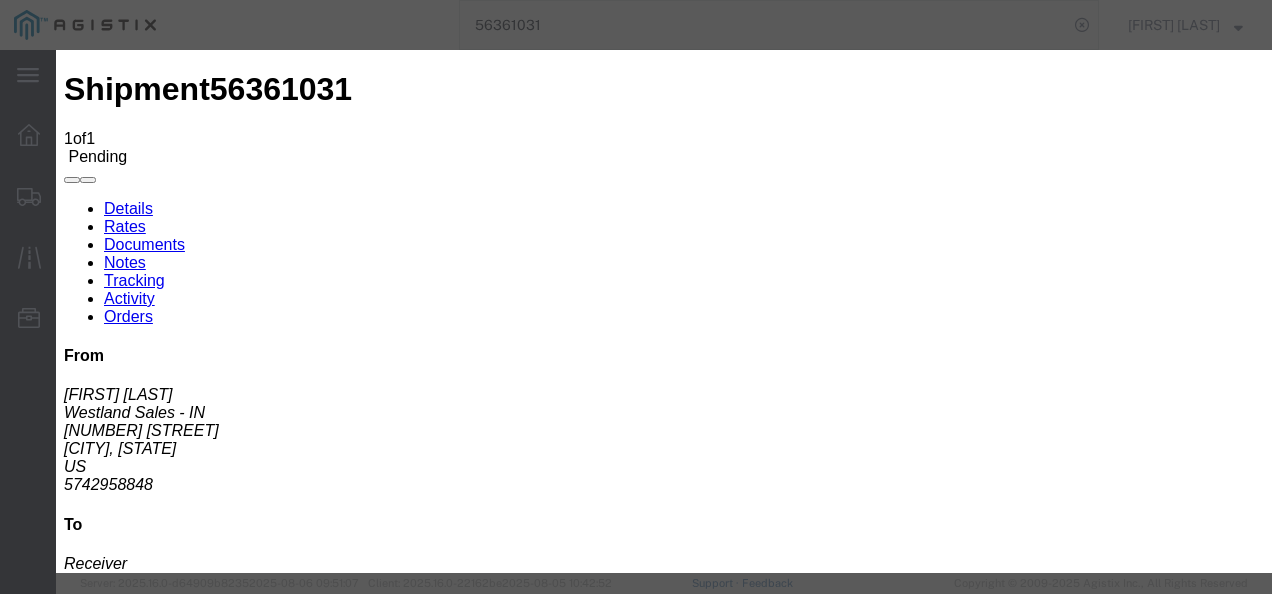 click on "ks_ga -
Echo Global Logistics -
TL Standard 3 - 5 Day" 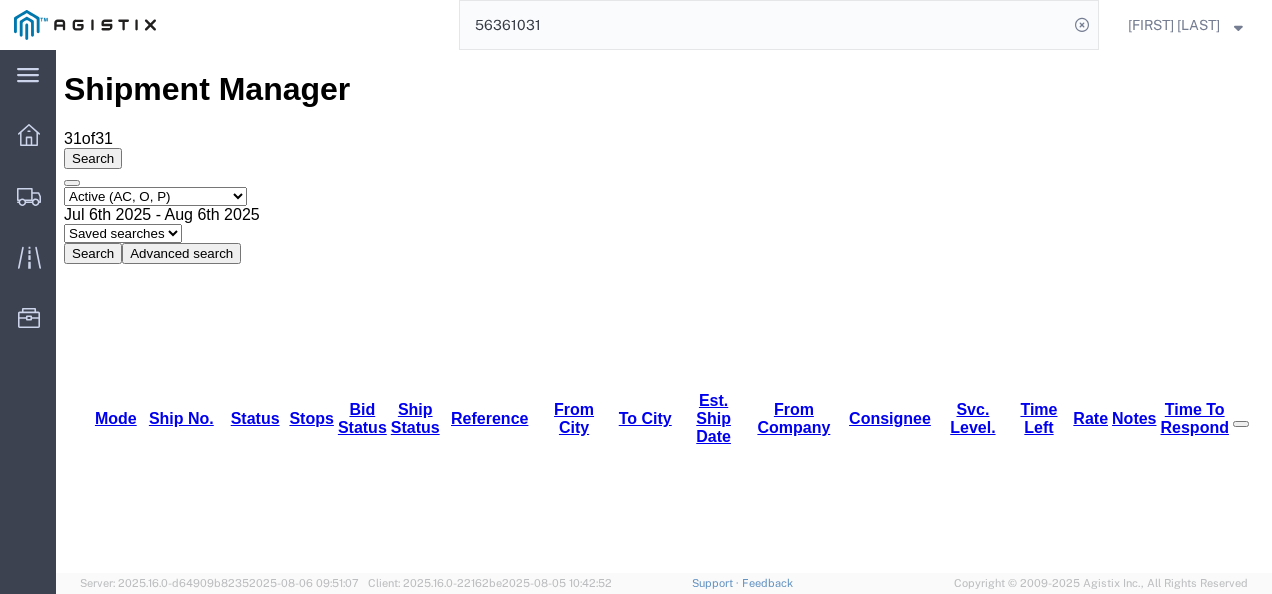 drag, startPoint x: 1230, startPoint y: 265, endPoint x: 1174, endPoint y: 215, distance: 75.073296 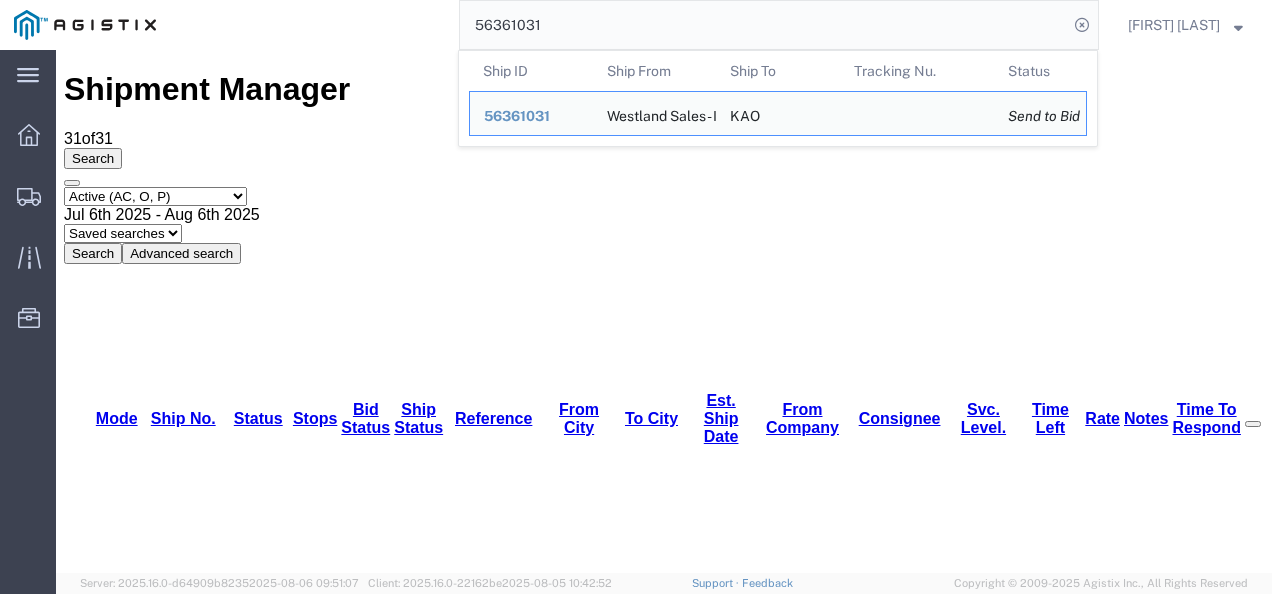 click on "56361031" 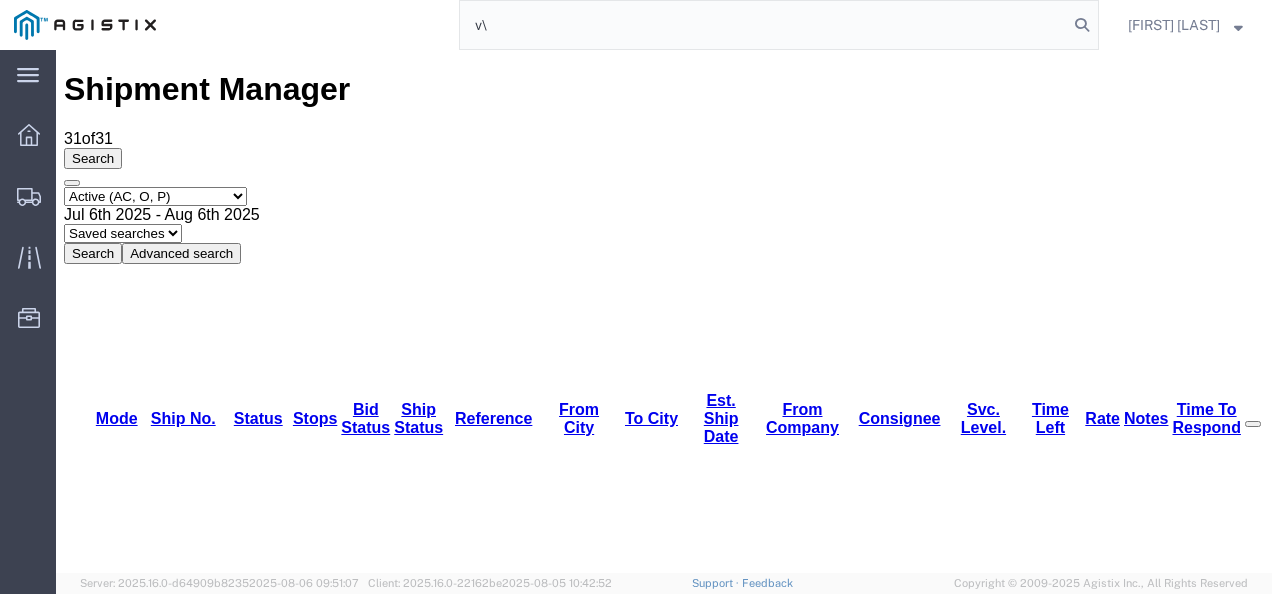 paste on "56411974" 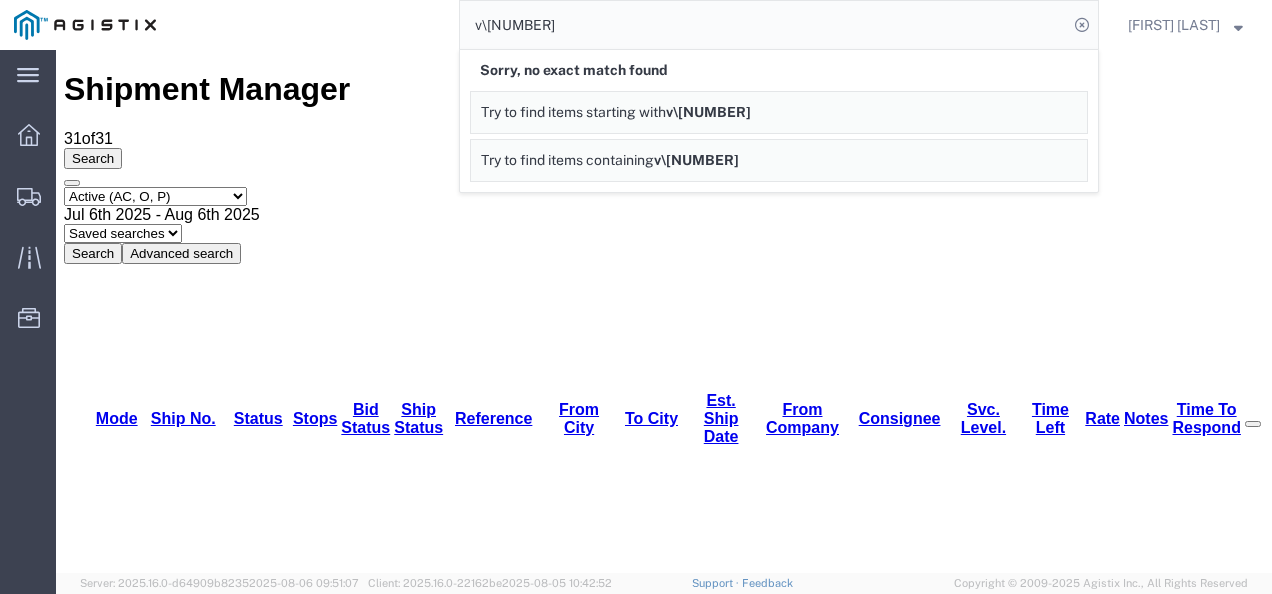 drag, startPoint x: 544, startPoint y: 25, endPoint x: 372, endPoint y: 18, distance: 172.14238 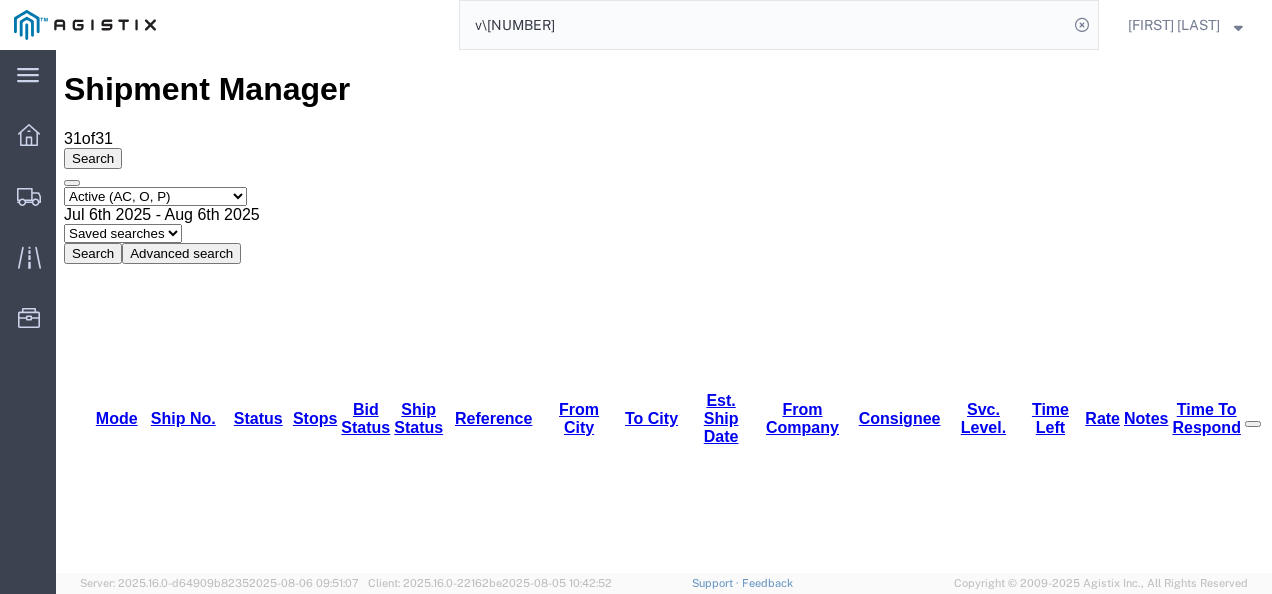 paste 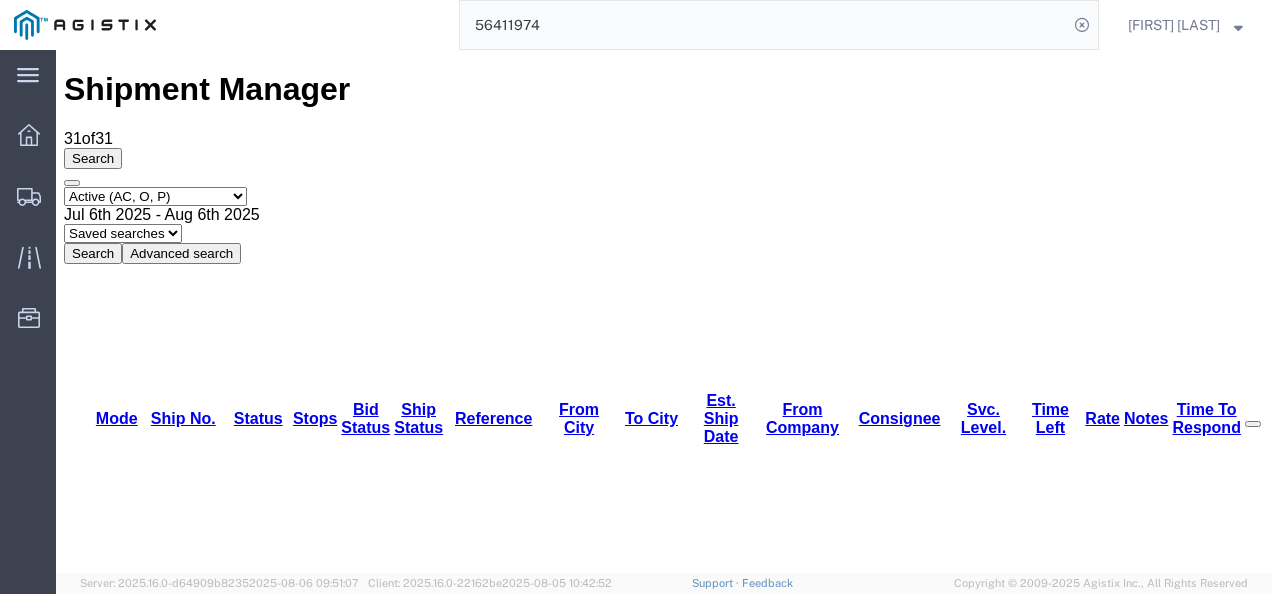 type on "56411974" 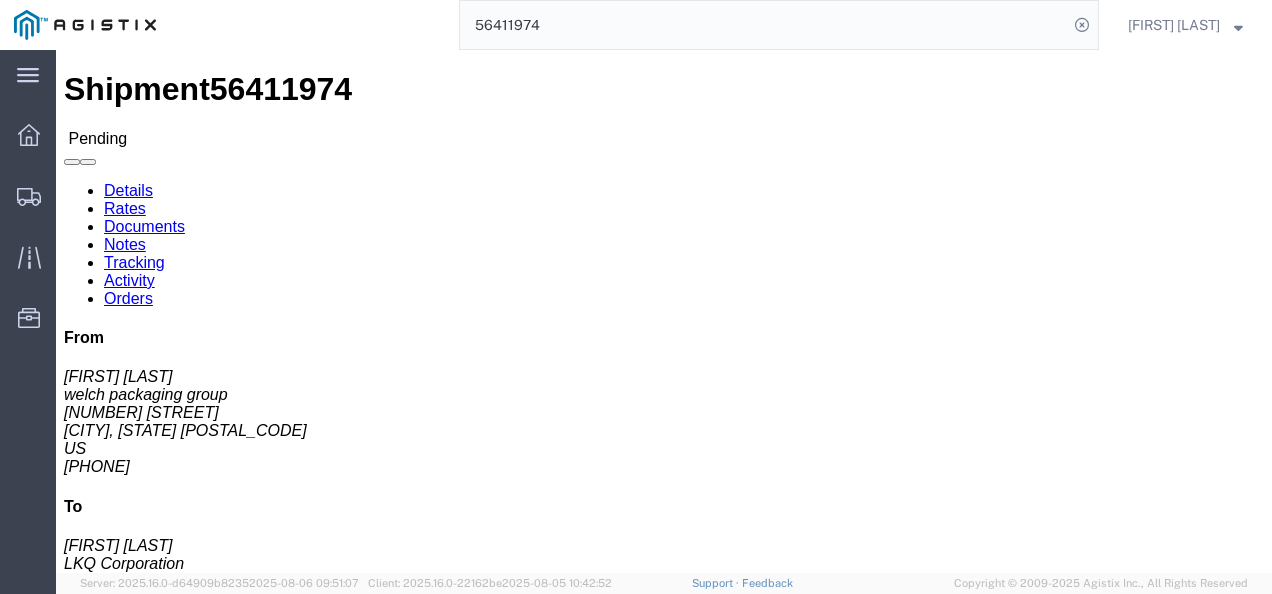 drag, startPoint x: 433, startPoint y: 378, endPoint x: 402, endPoint y: 335, distance: 53.009434 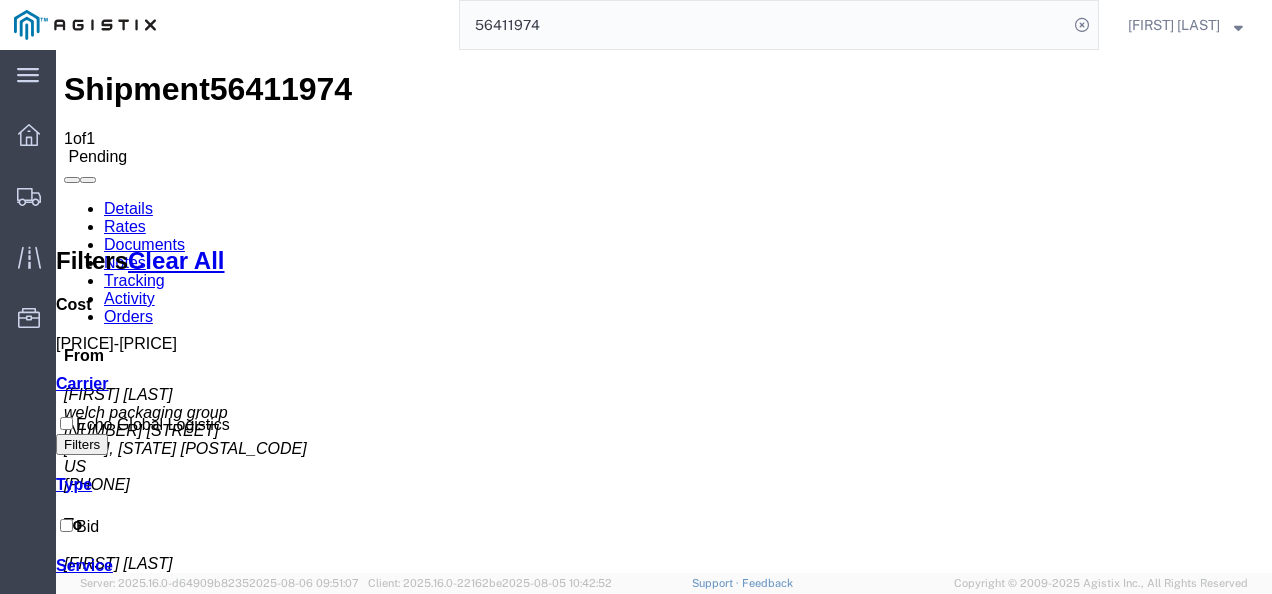 click on "Details" at bounding box center (128, 208) 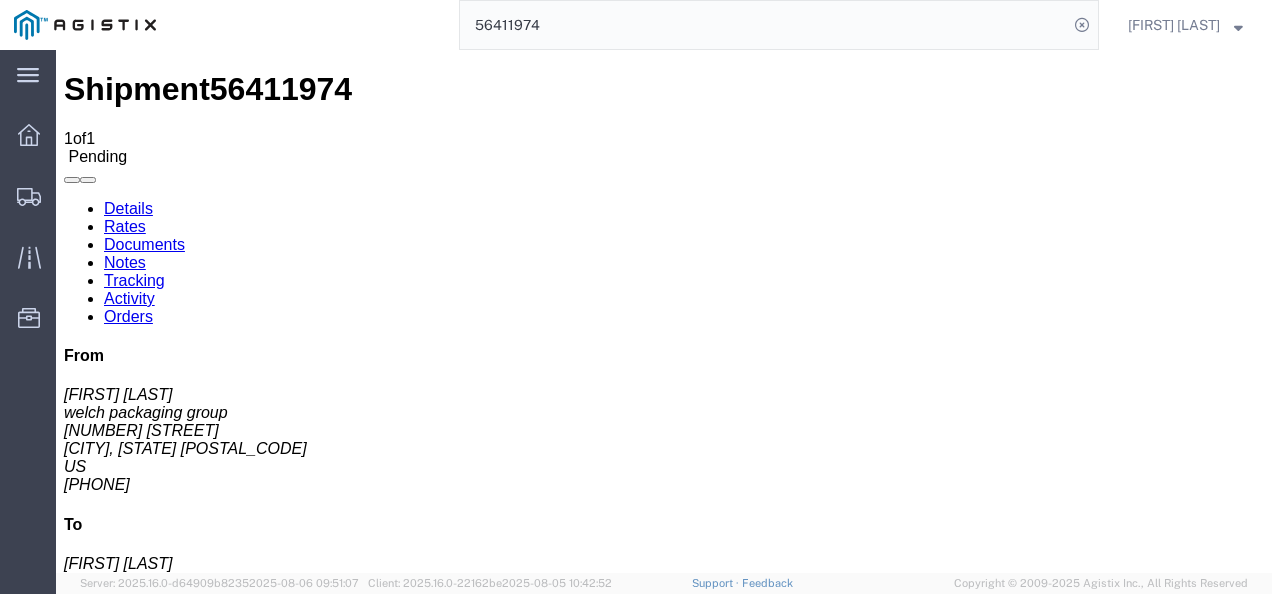 click on "Enter / Modify Bid" 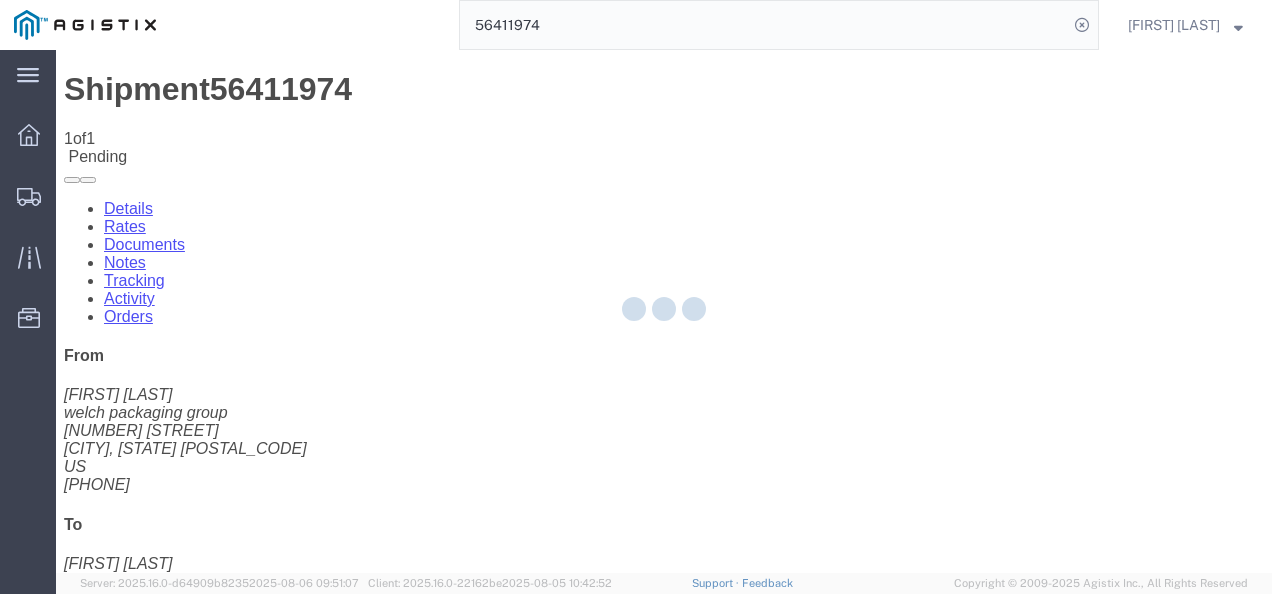 select on "4622" 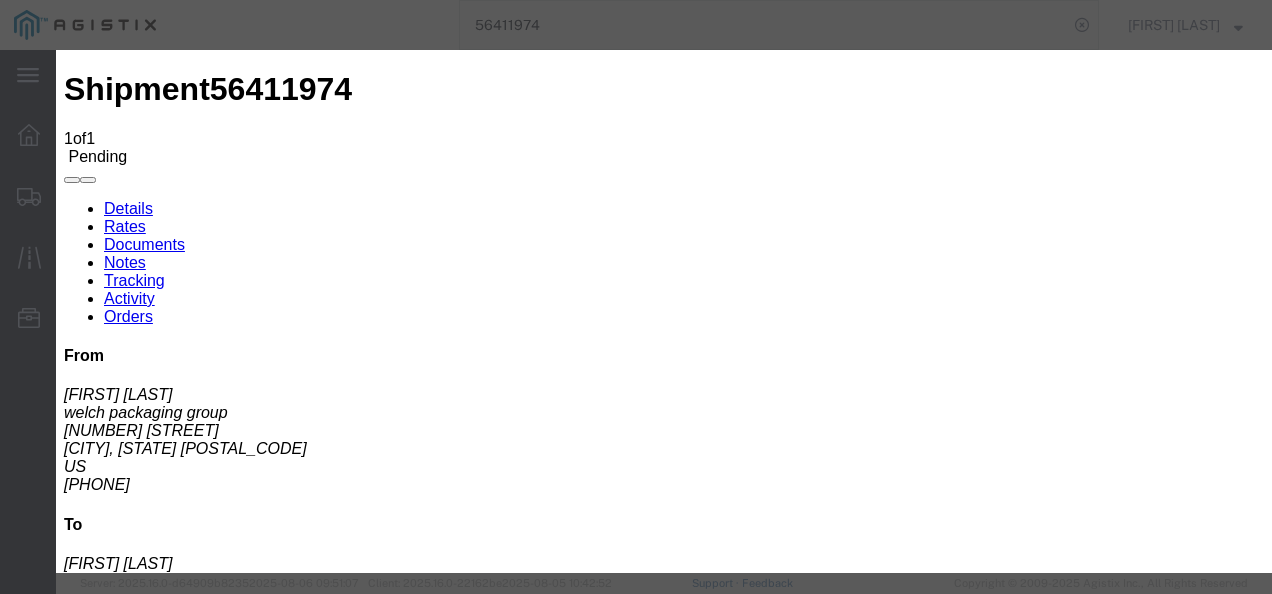 click on "ks_ga -
Echo Global Logistics -
TL Standard 3 - 5 Day" 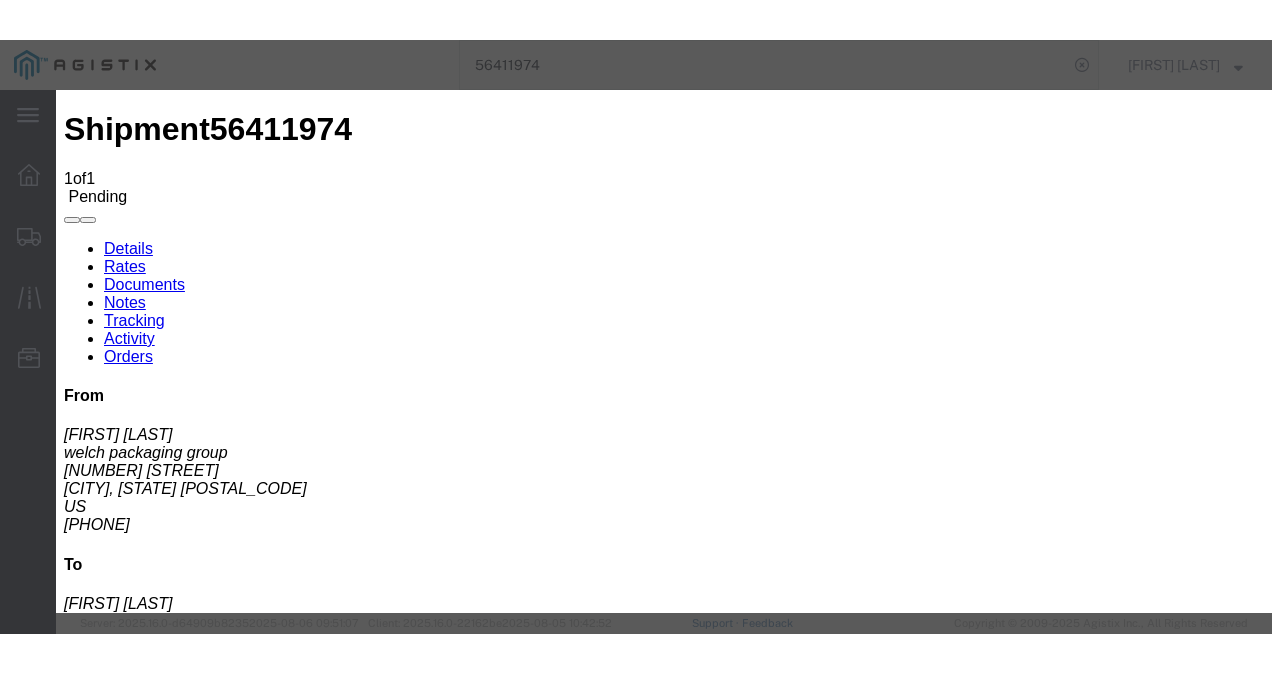 scroll, scrollTop: 200, scrollLeft: 0, axis: vertical 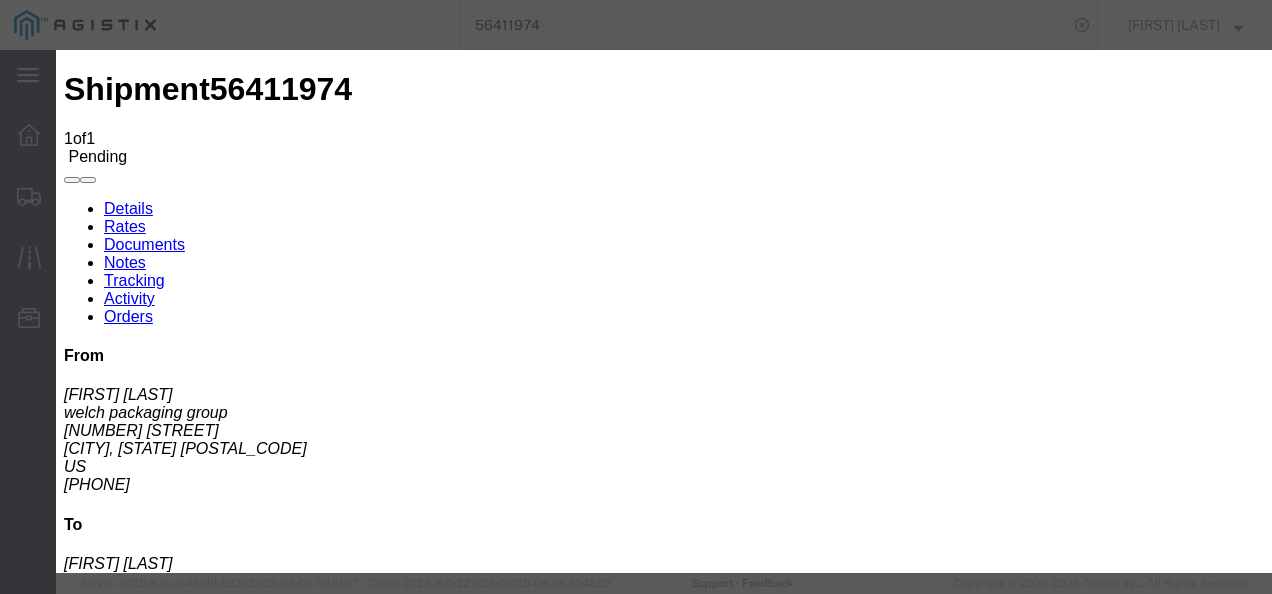 drag, startPoint x: 1029, startPoint y: 200, endPoint x: 622, endPoint y: 182, distance: 407.39783 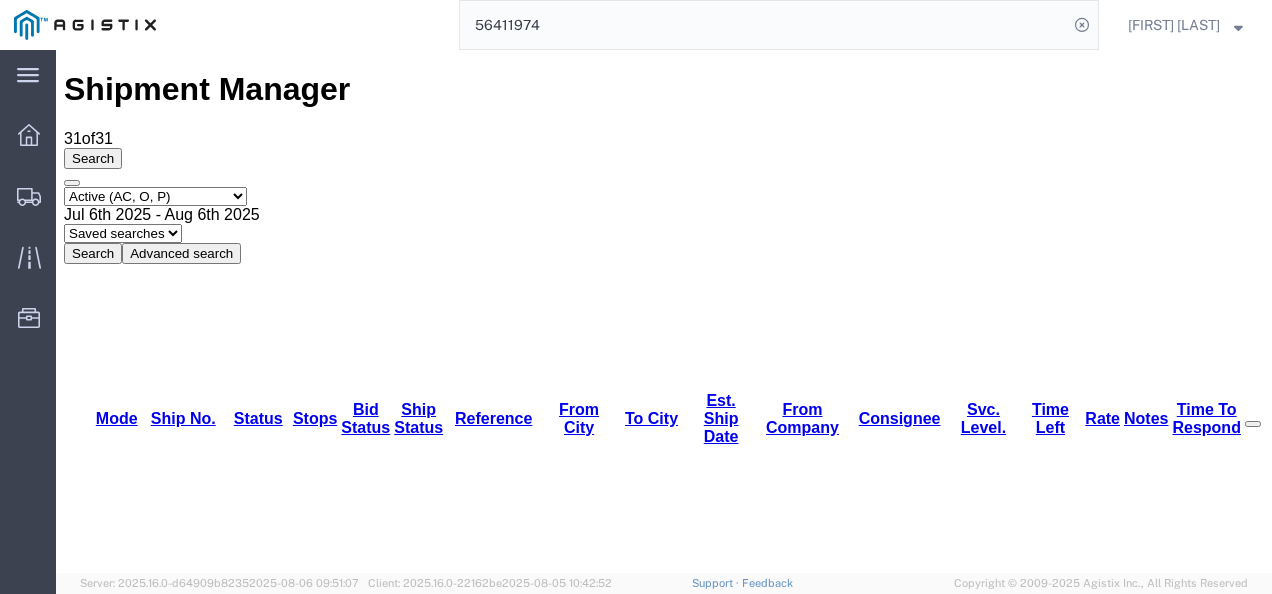 click on "Search
Select status
Active (AC, O, P) All Approved Awaiting Confirmation (AC) Booked Canceled Closed Delivered Denied Expired Ignored Lost On Hold Open (O) Partial Delivery Pending (P) Shipped Withdrawn [DATE] - [DATE] Saved searches ALL Truckload Open Truckload Search
Advanced search  Field Account Batch Id Bid No Broker Name Carrier Name Carrier Ref Number Consignee Create Date Created By Delivery Close Time Delivery Open Time From Alias From City From Company From Name From State From Vendor Location From Zipcode Hazmat International Lane Late Late Status Miles Pickup Close Time Pickup Open Time Quote Number Rate Requested by Sent To Bid Date Service Level Service Name Ship Mode Ship No Ship Ref Number Ship Type Ship Value Status Stops Time To Respond To Alias To City To Country To Name To State To Vendor Location To Zipcode Tracking Number/AWB Weight Criterion Select one or more   Field Account Batch Id Bid No Broker Name Carrier Name" at bounding box center [664, 206] 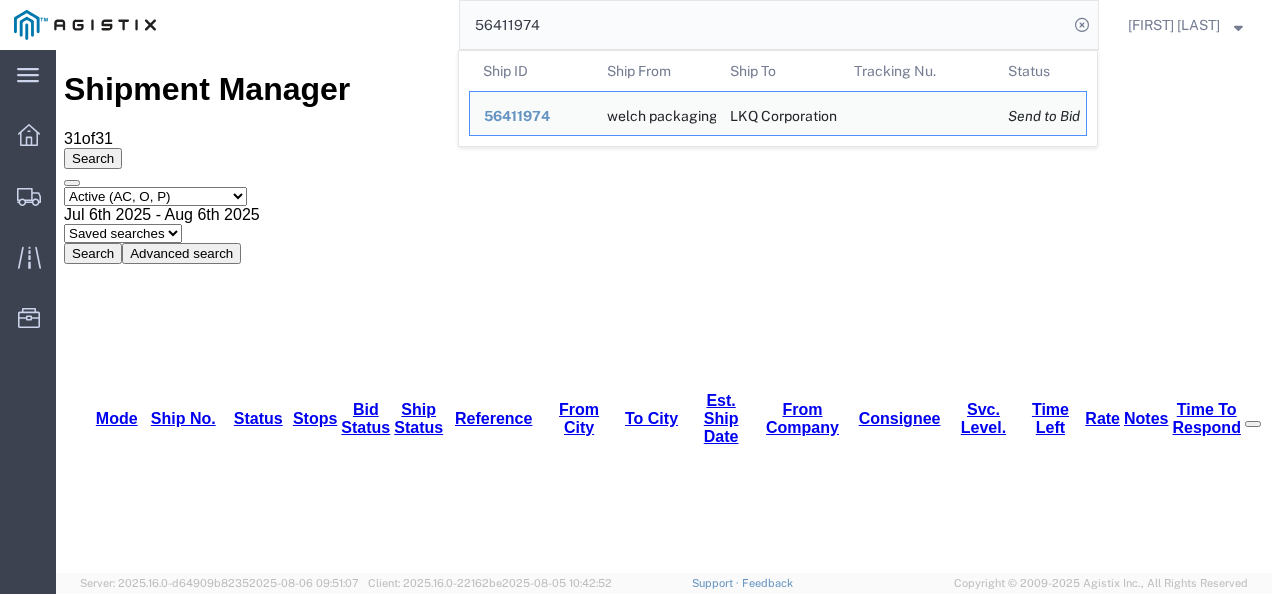 click on "56411974" 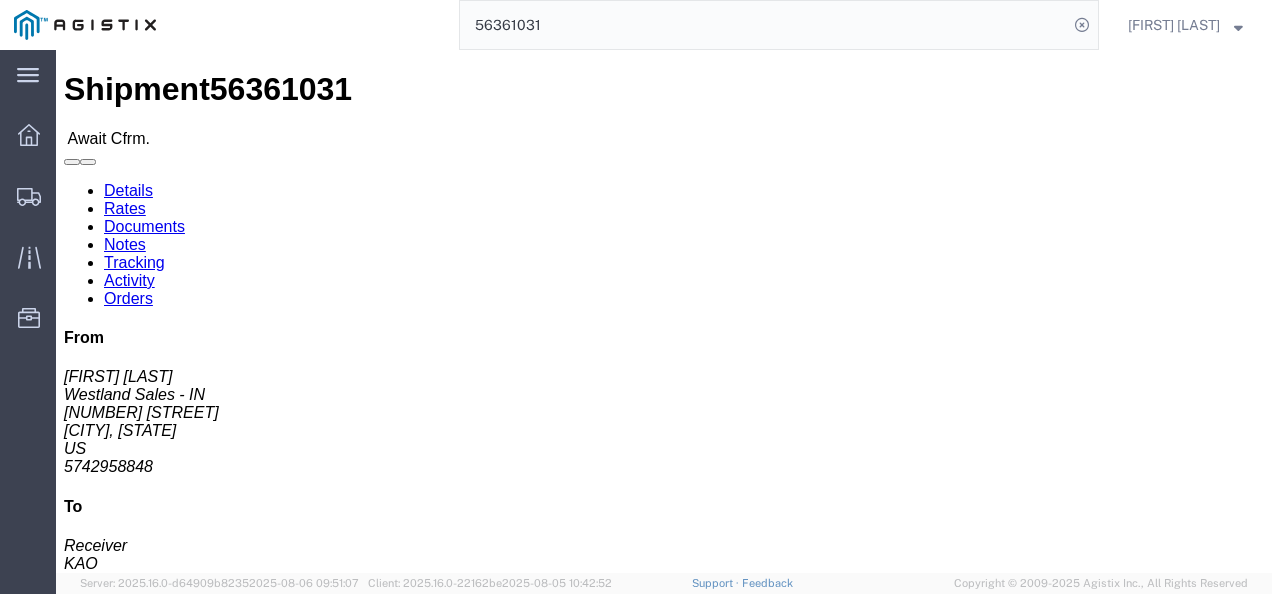 drag, startPoint x: 494, startPoint y: 280, endPoint x: 243, endPoint y: 137, distance: 288.87714 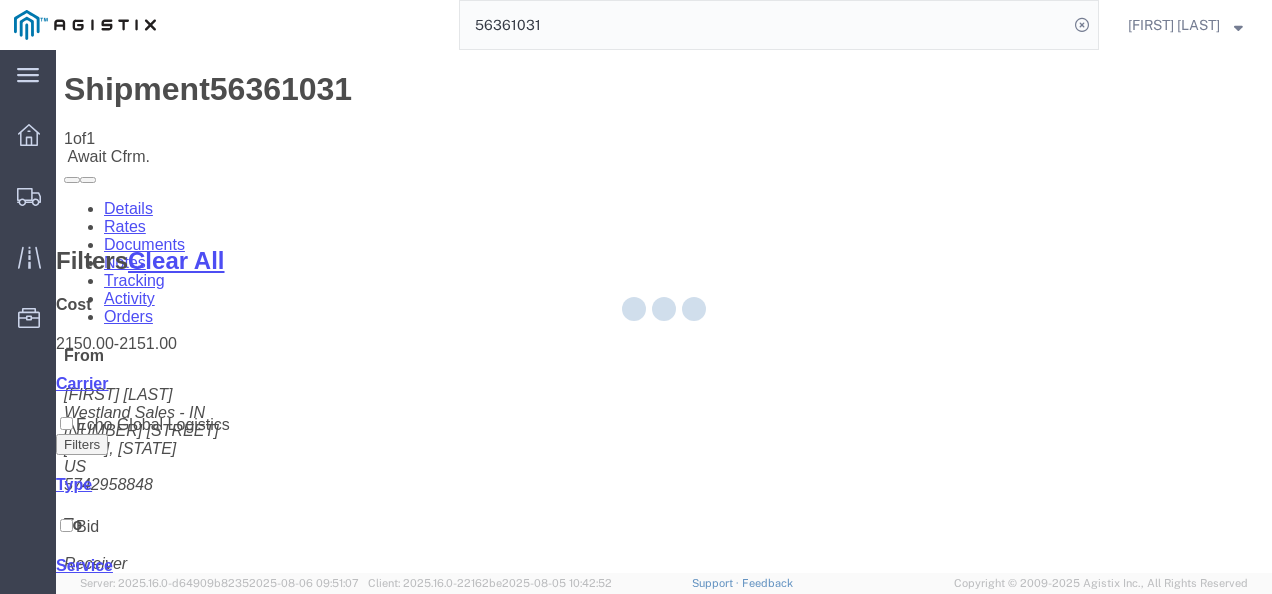 click on "Shipment  56361031 1
of
1   Await Cfrm. Details Rates Documents Notes Tracking Activity Orders From [FIRST] [LAST] [COMPANY] - IN [NUMBER] [STREET]
[CITY], [STATE] [ZIP] [PHONE] To Receiver [NAME] [NUMBER] [STREET]
[CITY], [STATE] [ZIP] [PHONE] Other details Reference #: 484773 Ship Date/Time: [DATE] Mode: Truckload Created By: [COMPANY] Created By Email:
offline_notificatio...
Carrier Information Tracking No:  Contact Name:  Contact Phone:  Service Level: TL Standard 3 - 5 Day Carrier: [COMPANY] Transit status:  Please fix the following errors Rates Filter Filters Clear All Cost 2150.00  -
2151.00 Transit Days Carrier   [COMPANY] Filters Type   Bid Service   TL Standard 3 - 5 Day Search: Carrier Service Estimated Transit Transit Days Type Cost Confirm [COMPANY] TL Standard 3 - 5 Day 3-5 Day Economy Bid To" at bounding box center [664, 897] 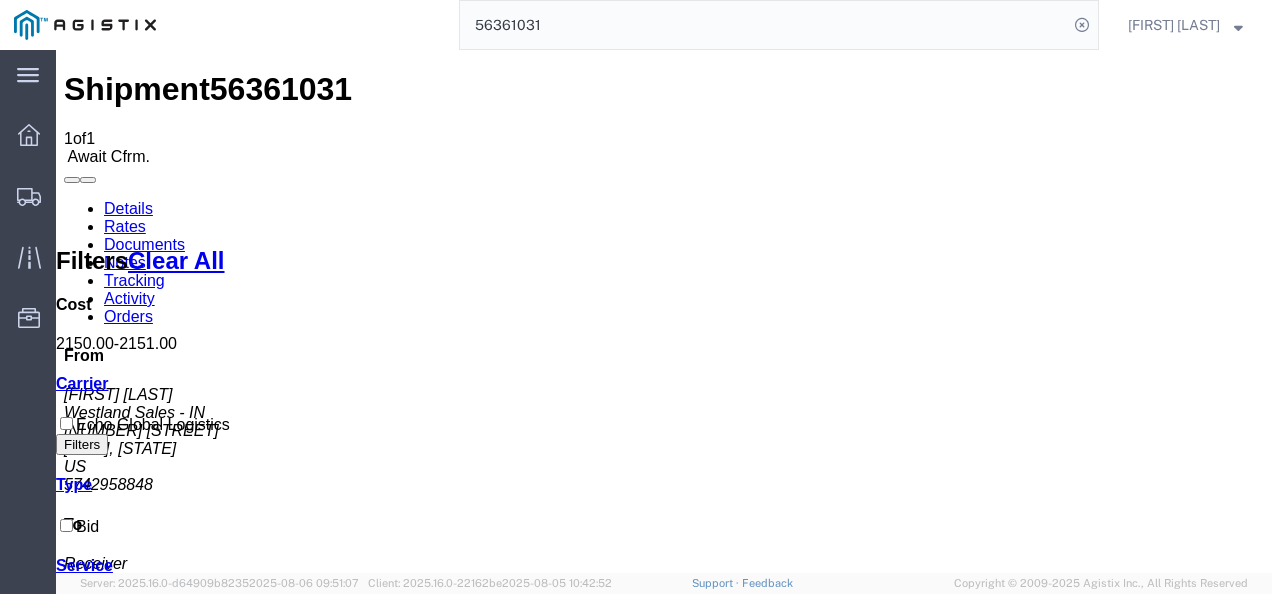 click on "[FIRST] [LAST] [COMPANY] - IN [NUMBER] [STREET] [SUITE] [CITY], [STATE] [POSTAL_CODE] US [PHONE]" at bounding box center (664, 440) 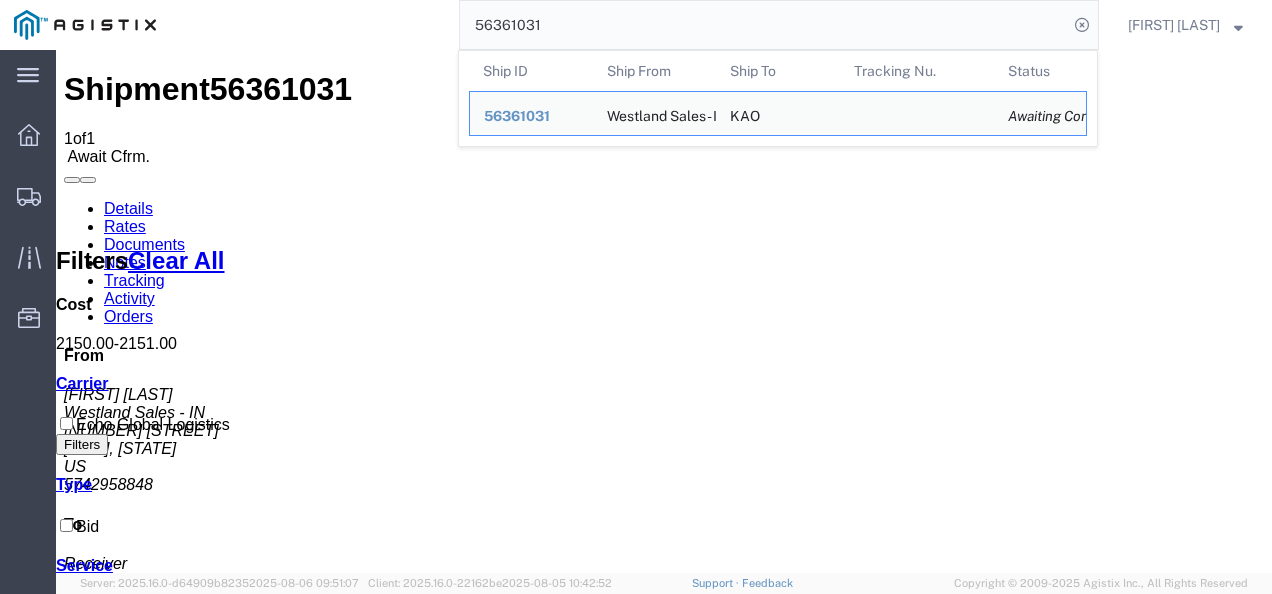 click on "56361031" 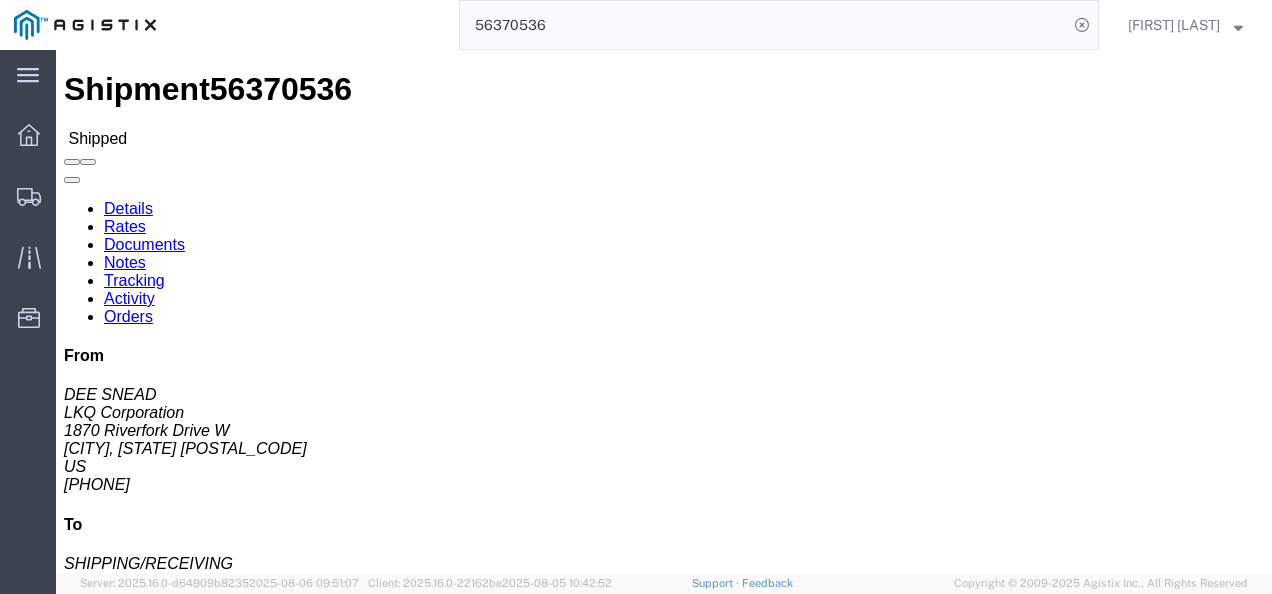 click on "Rates" 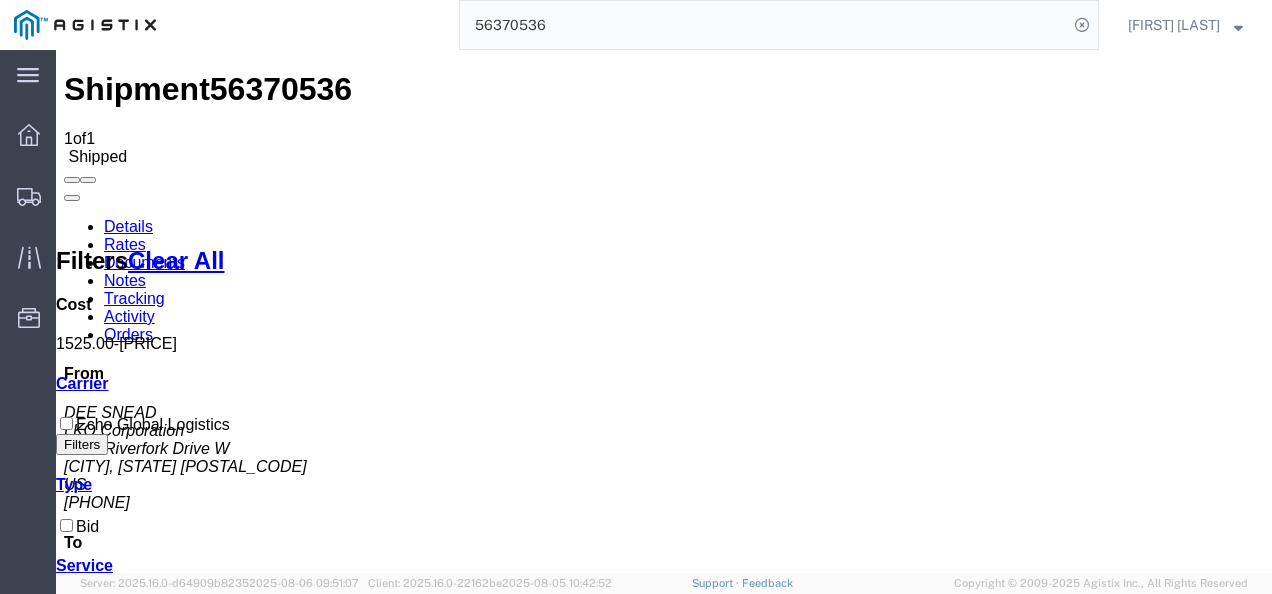 click on "Shipment  [NUMBER]
of
[NUMBER]  Shipped Details Rates Documents Notes Tracking Activity Orders From [FIRST] [LAST] [COMPANY] [NUMBER] [STREET] [CITY], [STATE] [POSTAL_CODE] US [PHONE] To SHIPPING/RECEIVING [COMPANY] [NUMBER] [STREET] [CITY], [STATE] [POSTAL_CODE] US [PHONE] Other details Reference #: [NUMBER] Ship Date/Time: [DATE] Mode: Truckload Created By: [COMPANY] Created By Email:
offline_notificatio...
Carrier Information Tracking No: [NUMBER] Contact Name: [FIRST] [LAST] Contact Phone: [PHONE] Service Level: TL Standard 3 - 5 Day Carrier: Echo Global Logistics Transit status: In-Transit Please fix the following errors Rates Filter Filters Clear All Cost [PRICE]  -
[PRICE] Transit Days Carrier   Echo Global Logistics Filters Type   Bid Service   TL Standard 3 - 5 Day Search: Carrier Service Estimated Transit Transit Days Type Cost Confirm Echo Global Logistics TL Standard 3 - 5 Day" at bounding box center [664, 896] 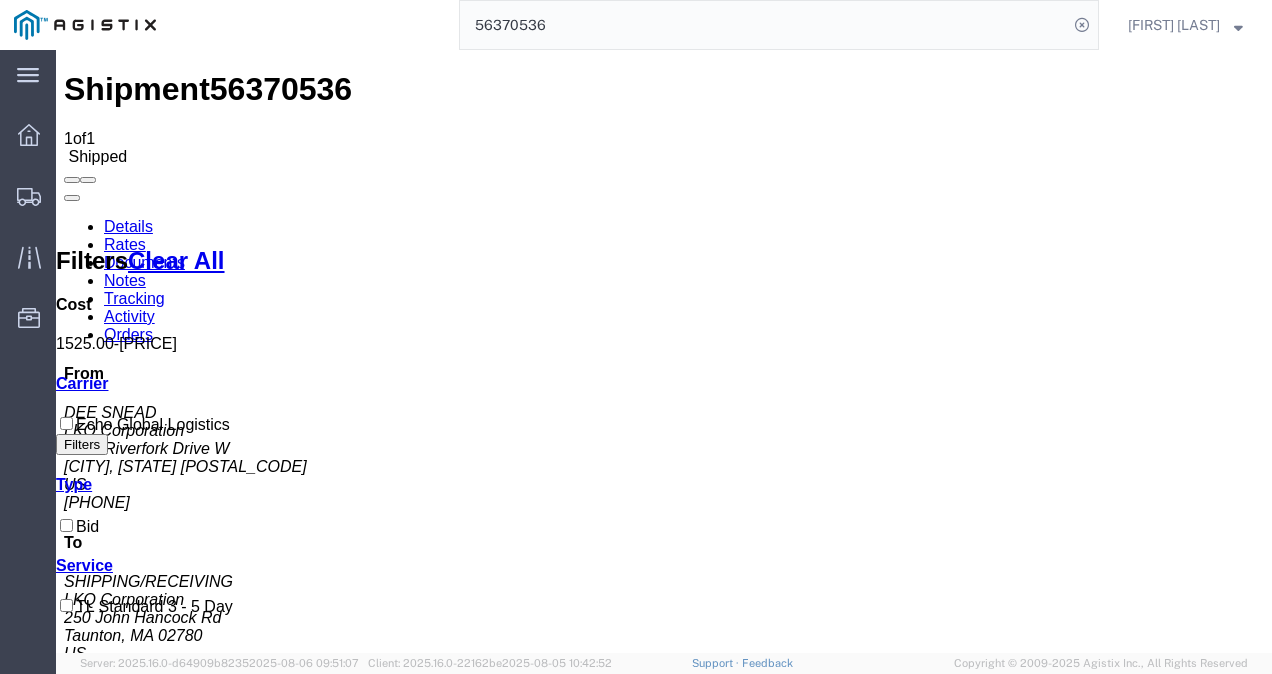 click on "56370536" 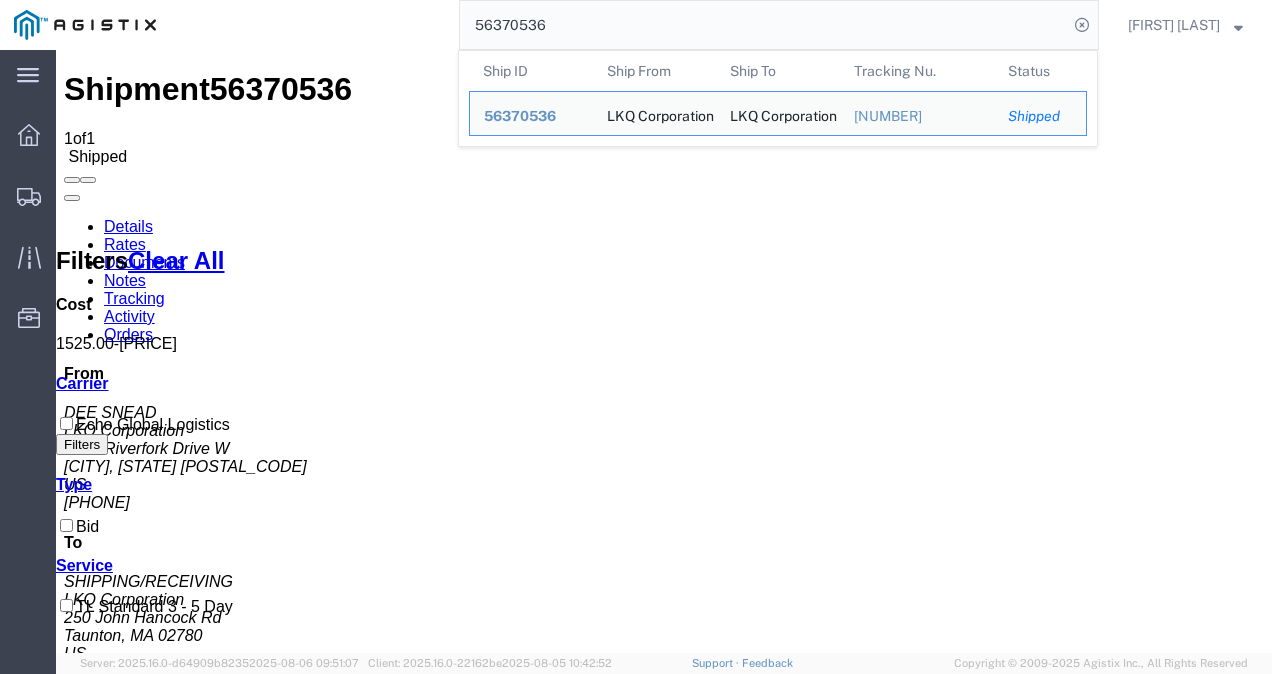 click on "56370536" 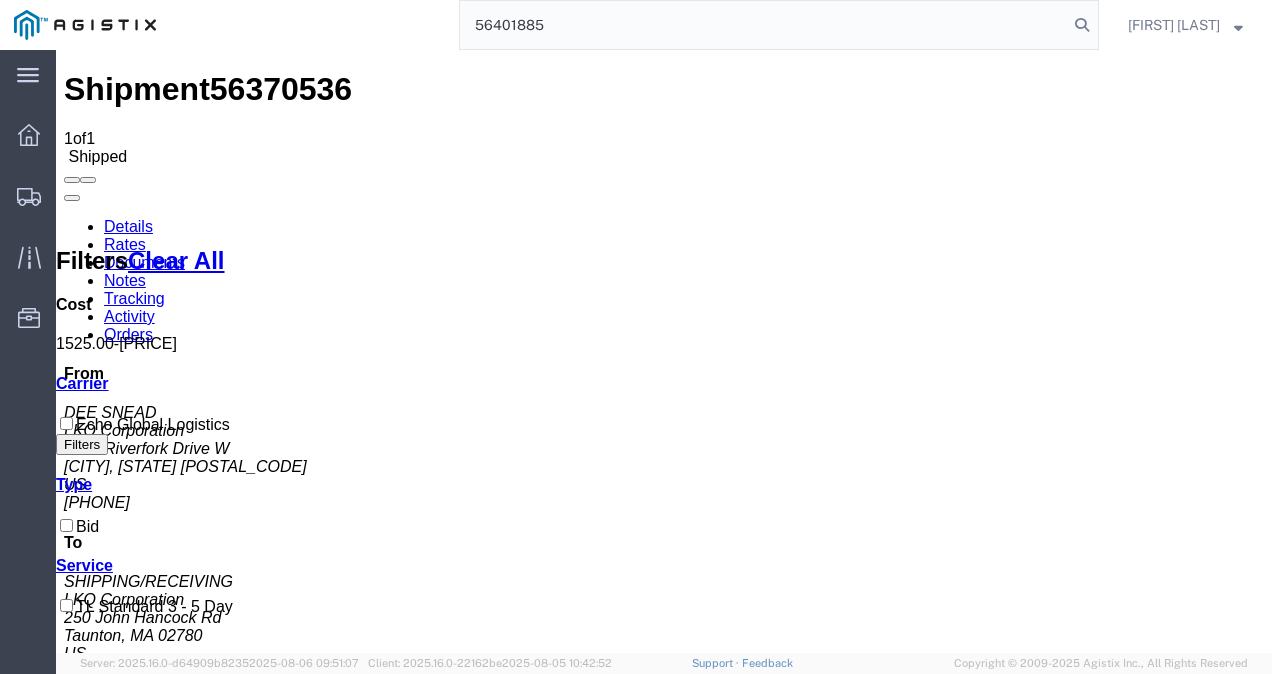 type on "56401885" 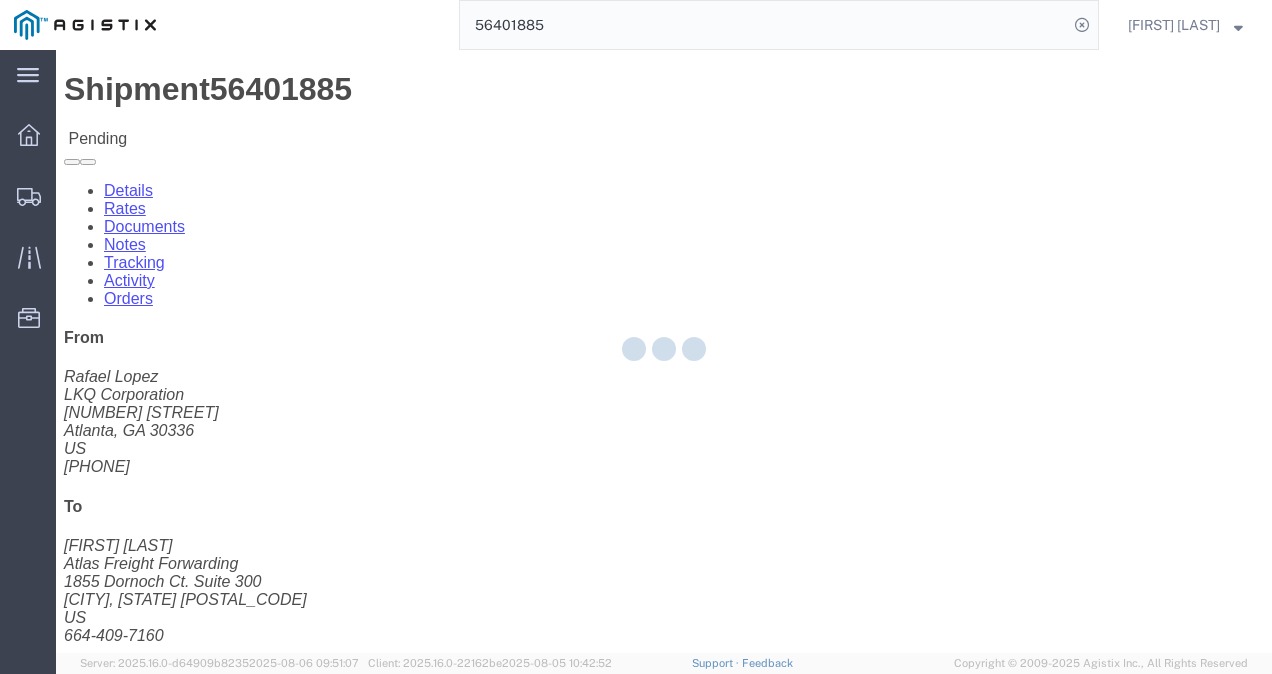 click on "Ship From [COMPANY] ([FIRST] [LAST]) [NUMBER] [STREET] [SUITE] [CITY], [STATE] [POSTAL_CODE] United States [PHONE] [EMAIL] Ship To
[COMPANY] ([FIRST] [LAST]) [NUMBER] [STREET] [SUITE] [CITY], [STATE] [POSTAL_CODE] United States [PHONE] [EMAIL]
Pickup & Delivery Dates
[DATE]  [TIME]
-
[DATE]  [TIME]  [DATE]  [TIME] Edit Date and Time
Pickup Date:
Pickup Start Date Pickup Start Time Pickup Open Date and Time [DATE] [TIME] Pickup Close Date Pickup Close Time
Pickup Close Date and Time
[DATE] [TIME]
Delivery by Date
Delivery Start Date Delivery Start Time
Deliver Open Date and Time
[DATE] [TIME] Deliver Close Date Deliver Close Time
Deliver Close Date and Time
Notify carrier of changes
Cancel
Save
Open Time [TIME] Cancel Apply" 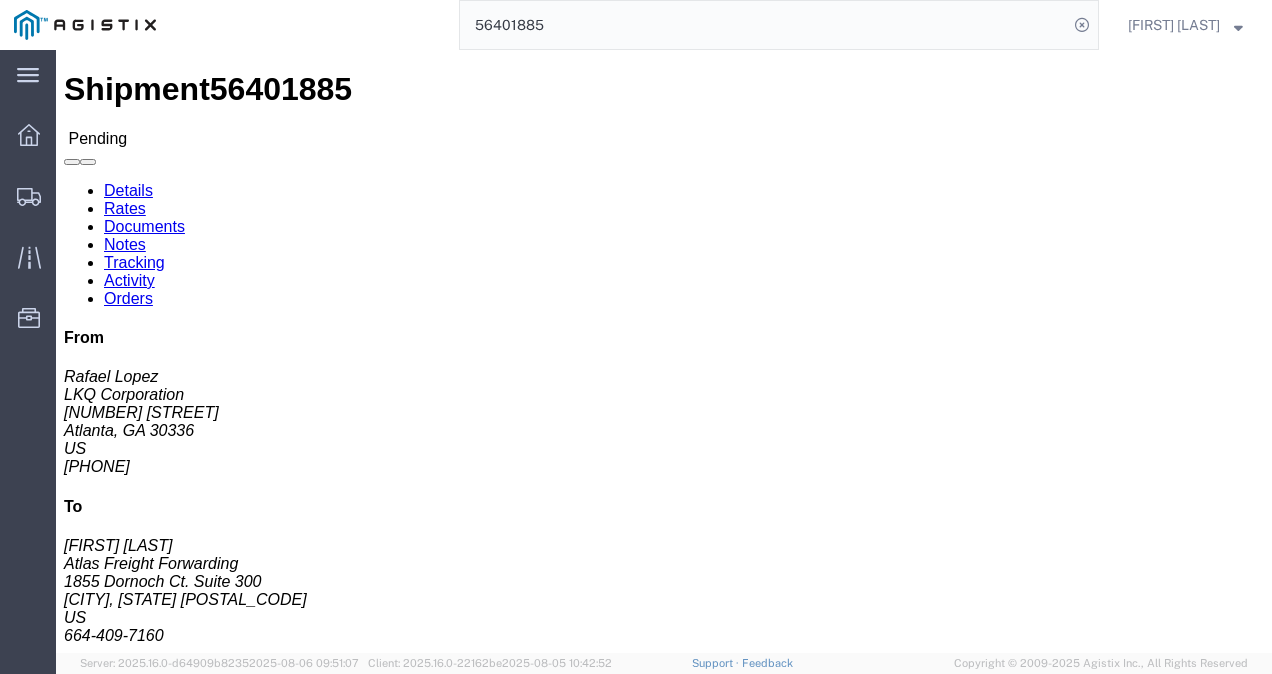 click on "Ship From [COMPANY] ([FIRST] [LAST]) [NUMBER] [STREET] [SUITE] [CITY], [STATE] [POSTAL_CODE] United States [PHONE] [EMAIL] Ship To
[COMPANY] ([FIRST] [LAST]) [NUMBER] [STREET] [SUITE] [CITY], [STATE] [POSTAL_CODE] United States [PHONE] [EMAIL]
Pickup & Delivery Dates
[DATE]  [TIME]
-
[DATE]  [TIME]  [DATE]  [TIME] Edit Date and Time
Pickup Date:
Pickup Start Date Pickup Start Time Pickup Open Date and Time [DATE] [TIME] Pickup Close Date Pickup Close Time
Pickup Close Date and Time
[DATE] [TIME]
Delivery by Date
Delivery Start Date Delivery Start Time
Deliver Open Date and Time
[DATE] [TIME] Deliver Close Date Deliver Close Time
Deliver Close Date and Time
Notify carrier of changes
Cancel
Save
Open Time [TIME] Cancel Apply" 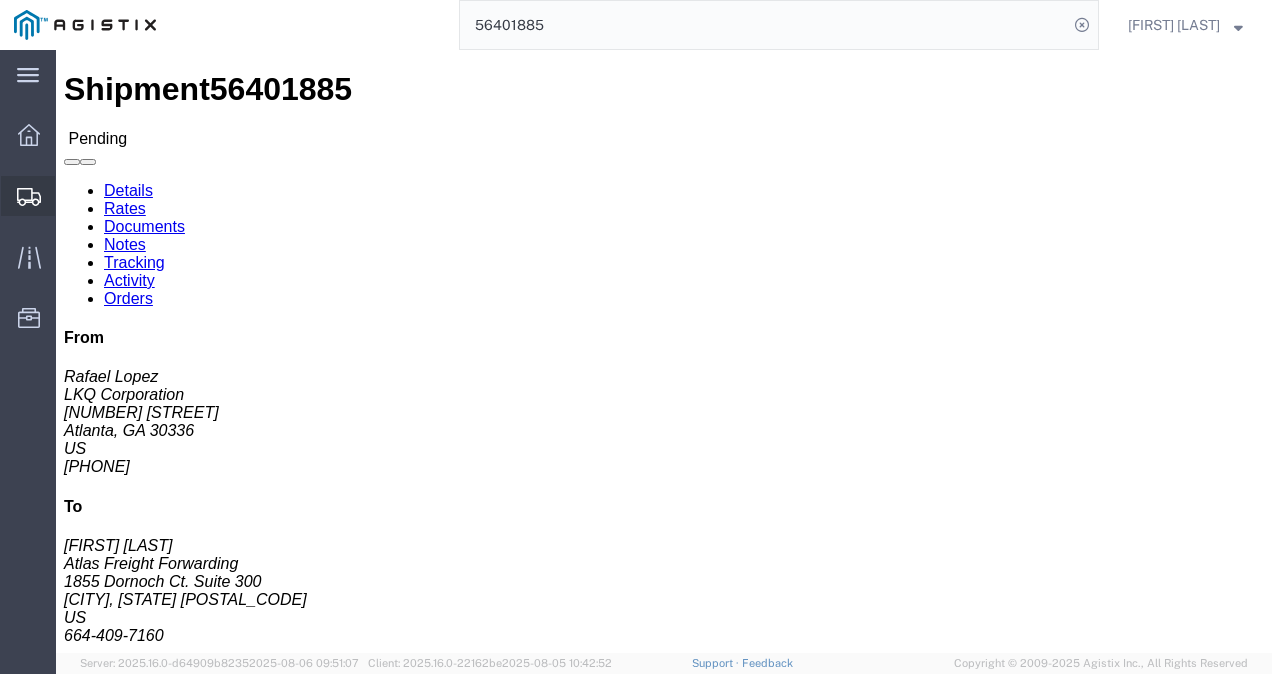 click on "Shipments" 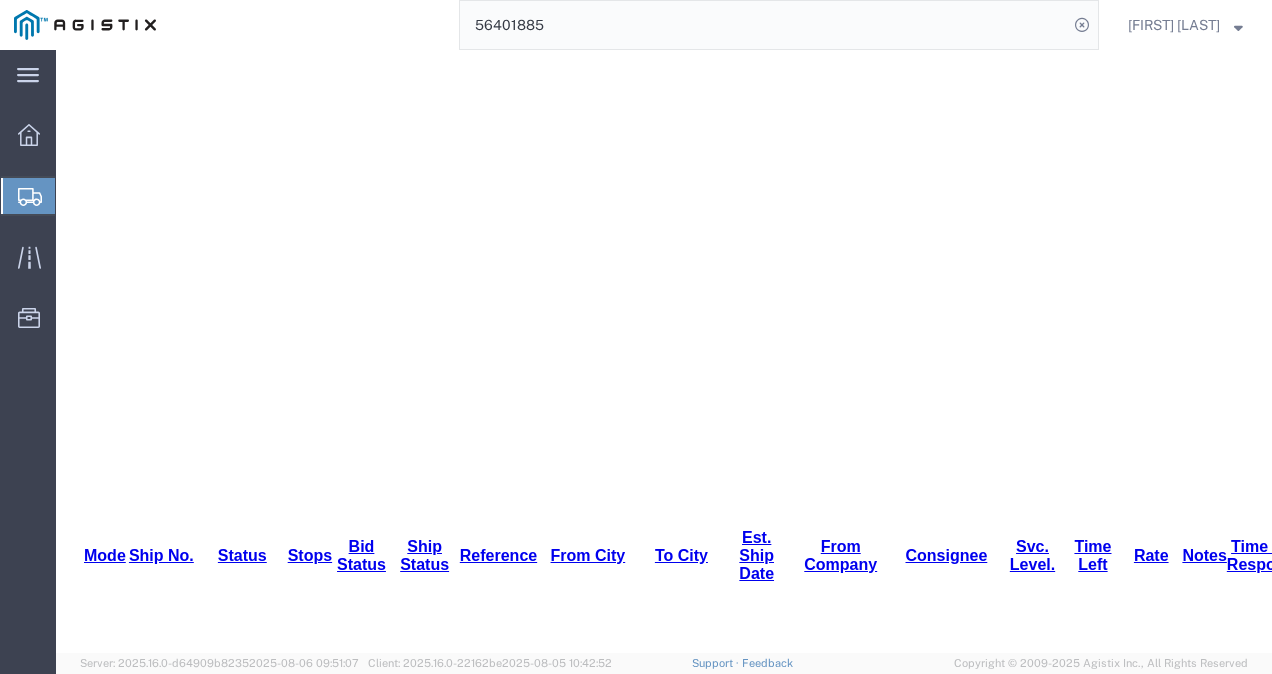 scroll, scrollTop: 568, scrollLeft: 0, axis: vertical 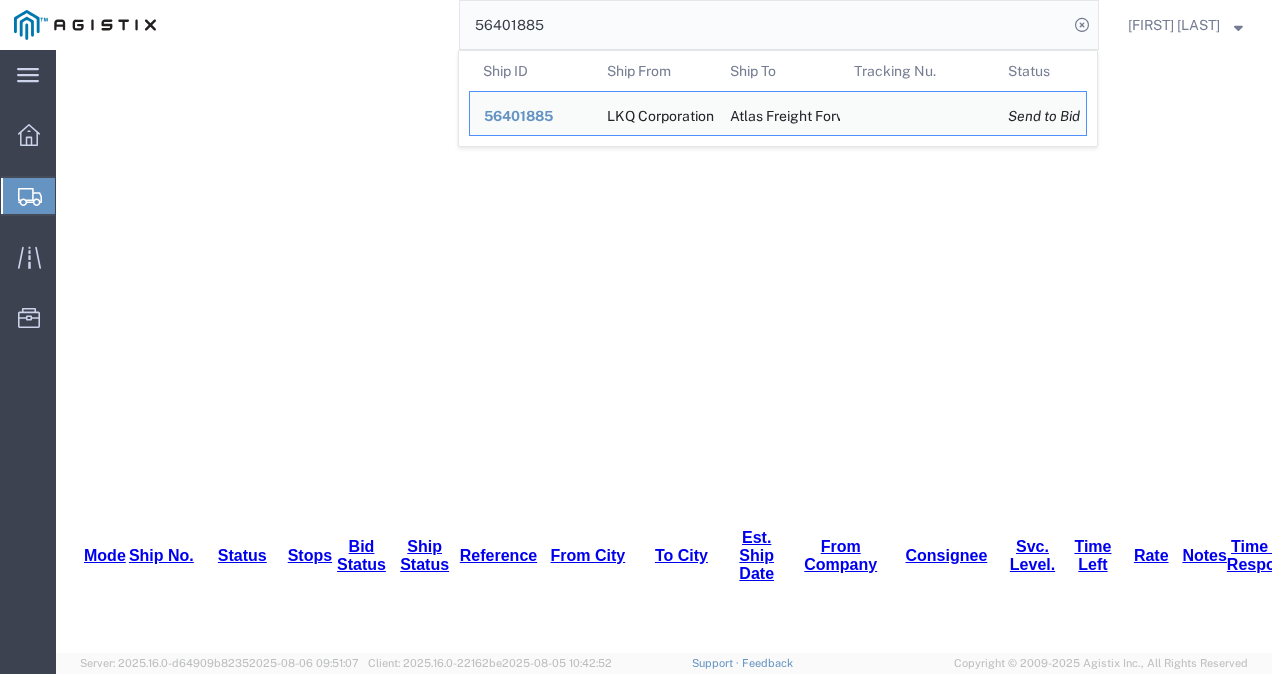 click on "56401885" 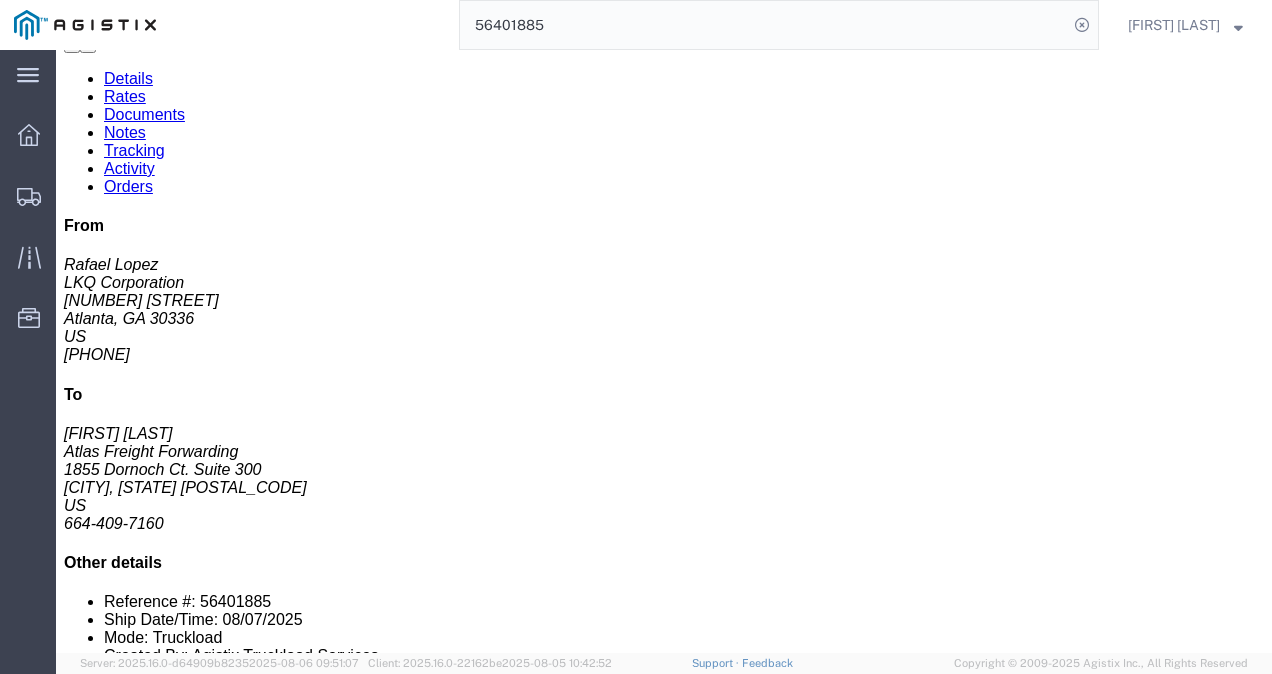 scroll, scrollTop: 68, scrollLeft: 0, axis: vertical 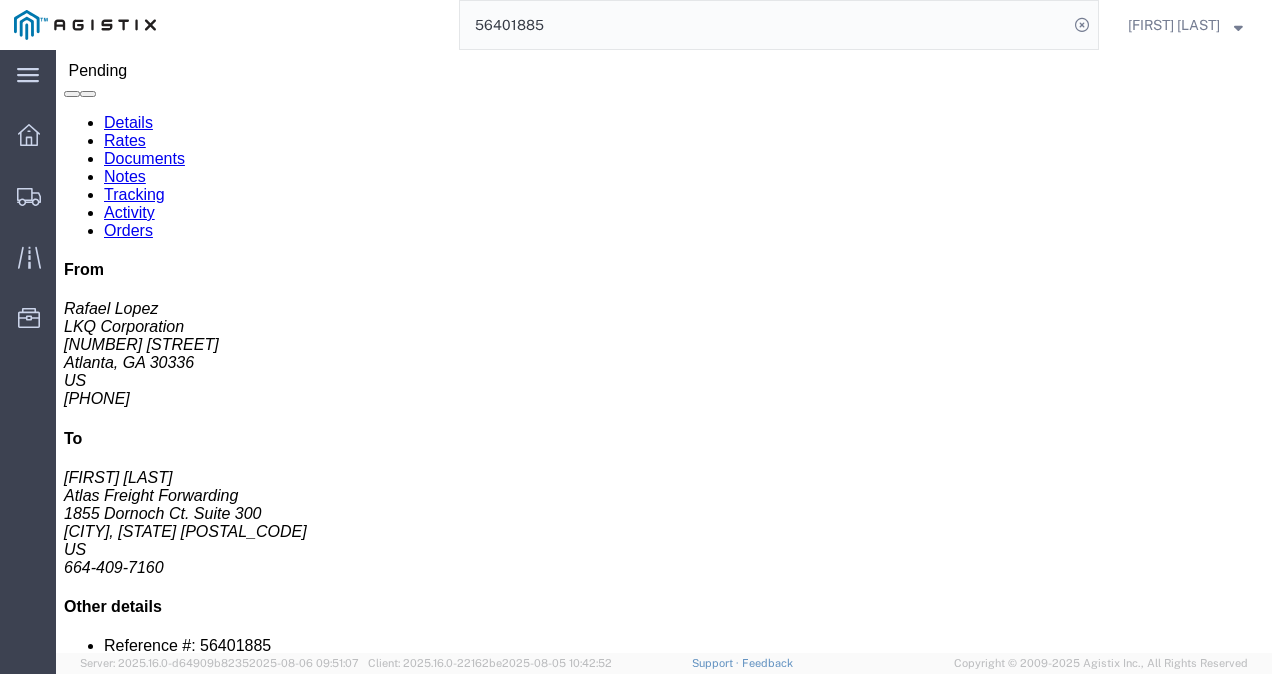 click on "Leg 1 - Truckload Vehicle 1: Standard Dry Van (53 Feet) Number of trucks: 1" 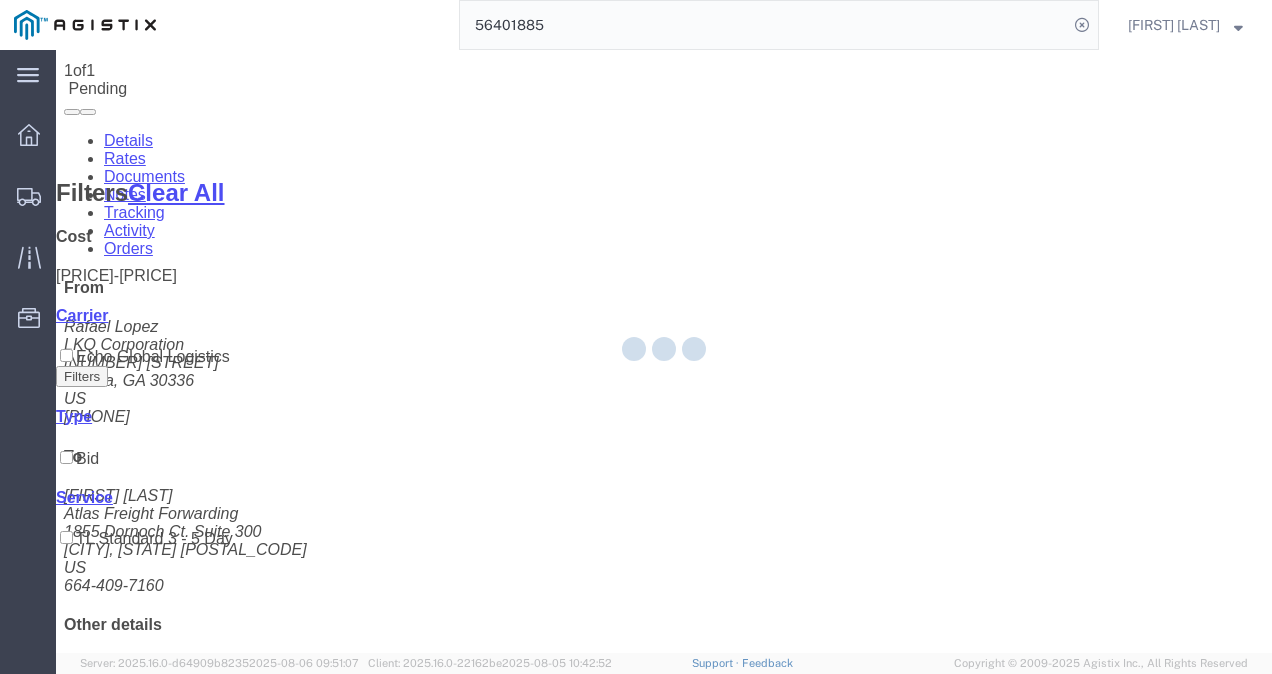 scroll, scrollTop: 0, scrollLeft: 0, axis: both 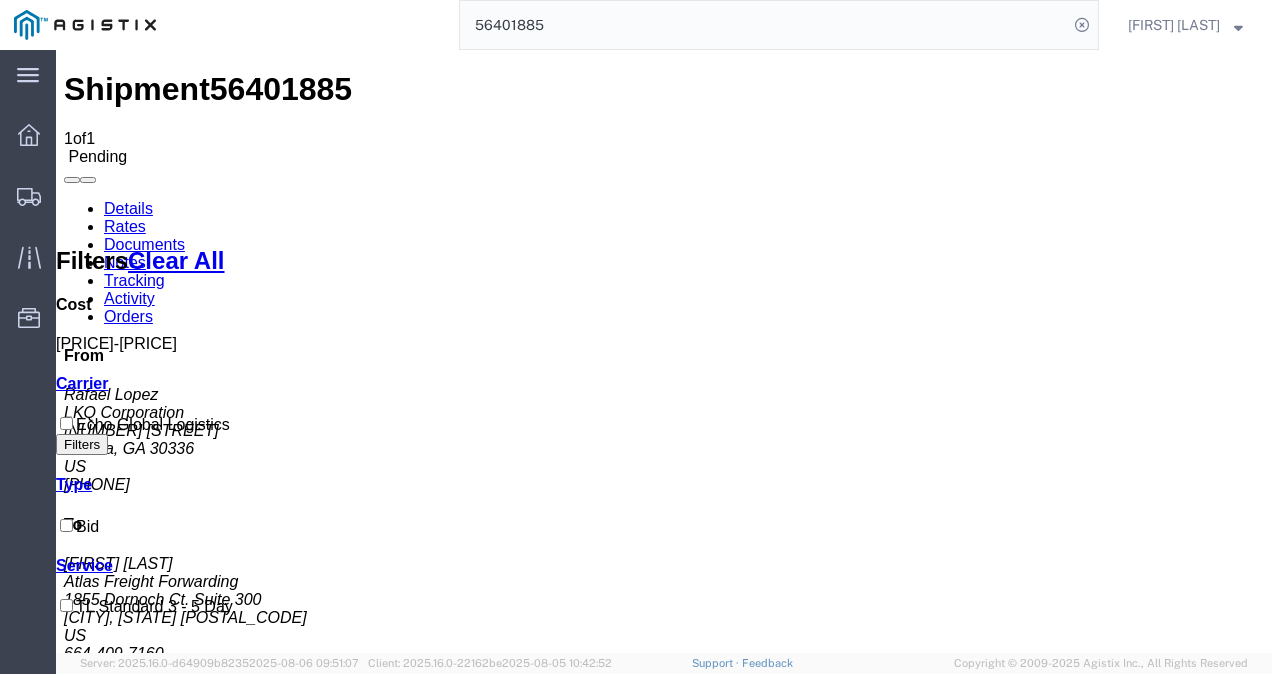click on "Details" at bounding box center [128, 208] 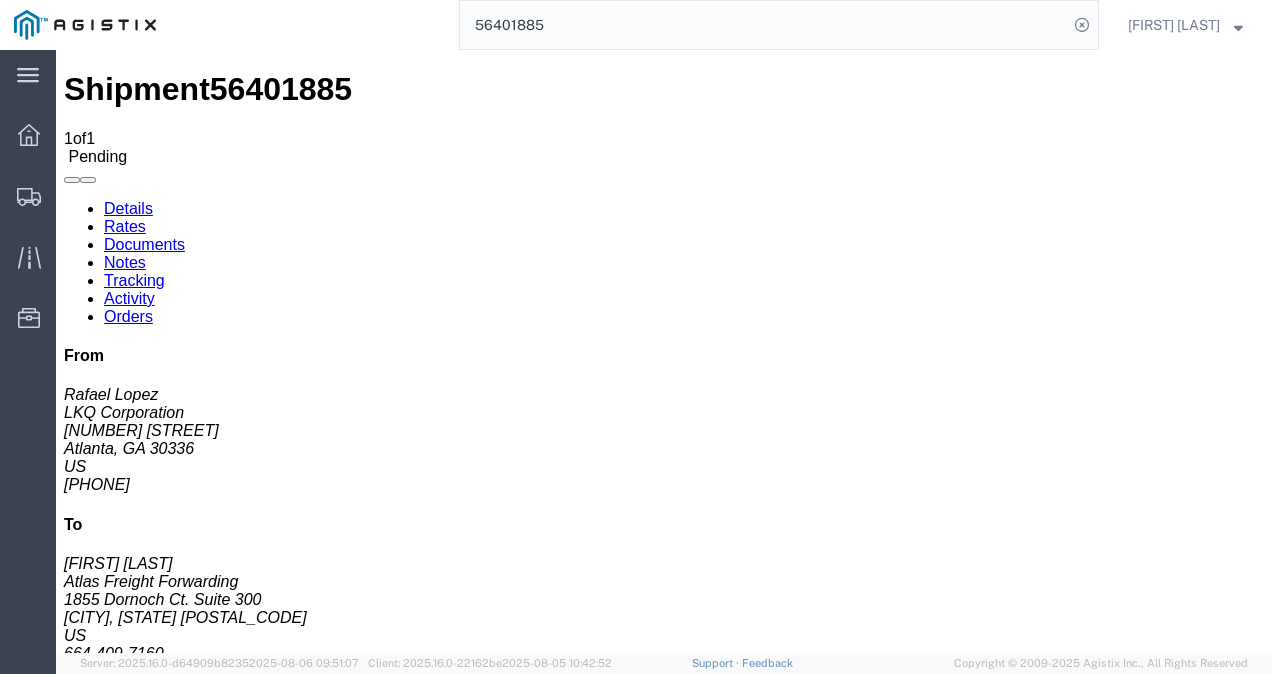 click on "Enter / Modify Bid" 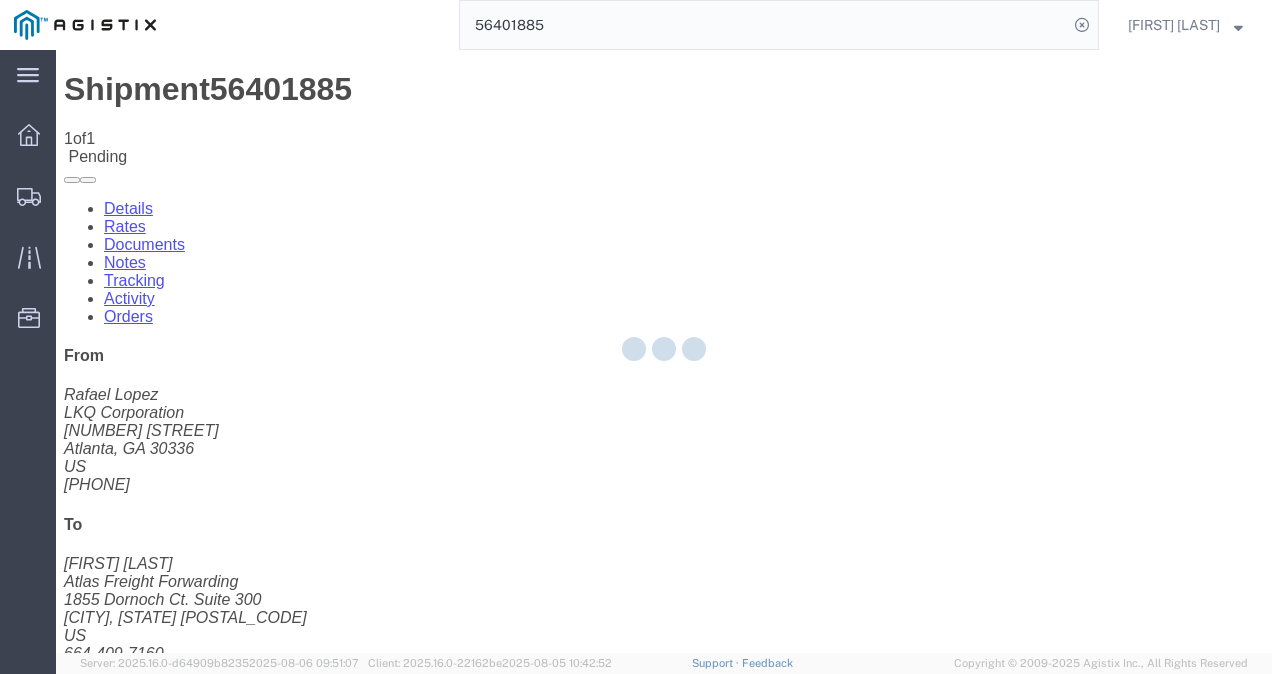 select on "4622" 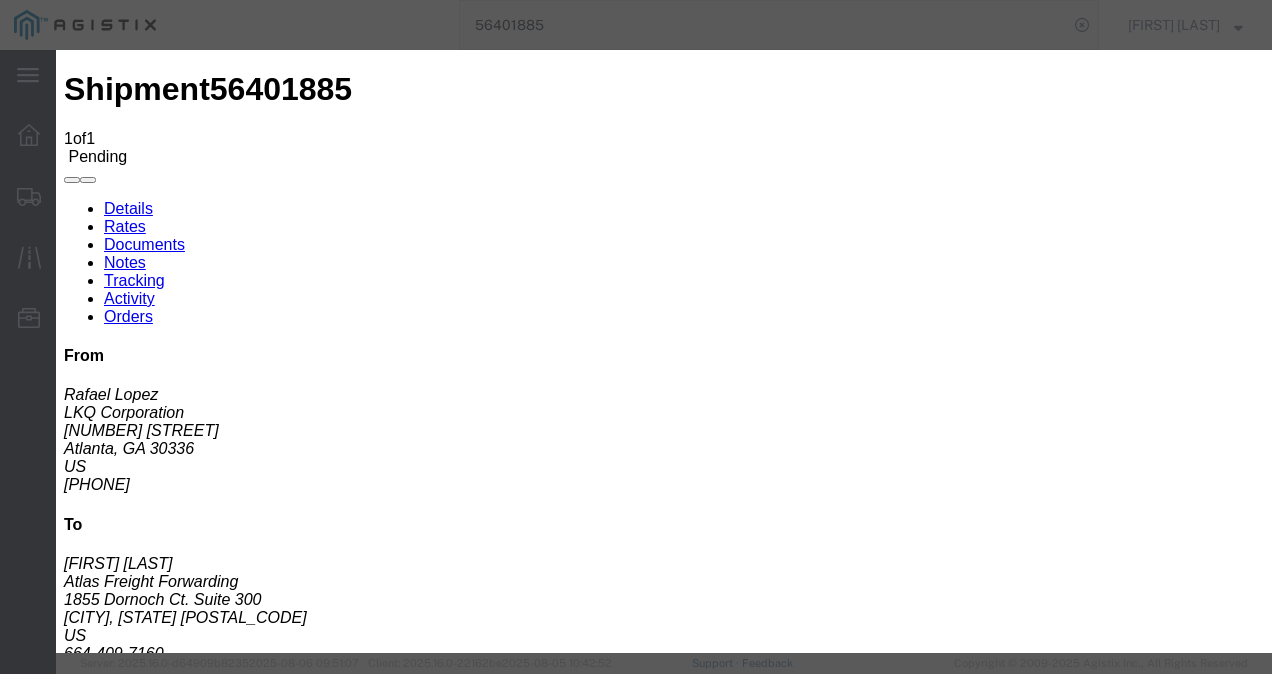 drag, startPoint x: 356, startPoint y: 190, endPoint x: 346, endPoint y: 182, distance: 12.806249 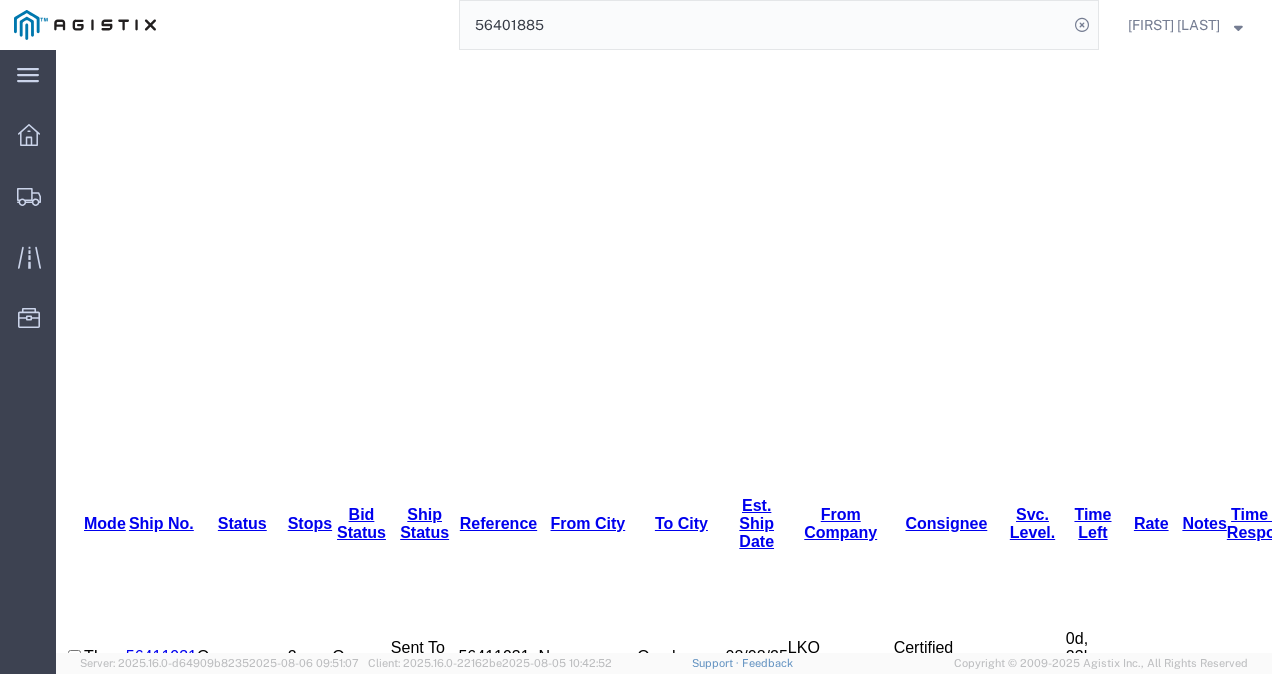 scroll, scrollTop: 602, scrollLeft: 0, axis: vertical 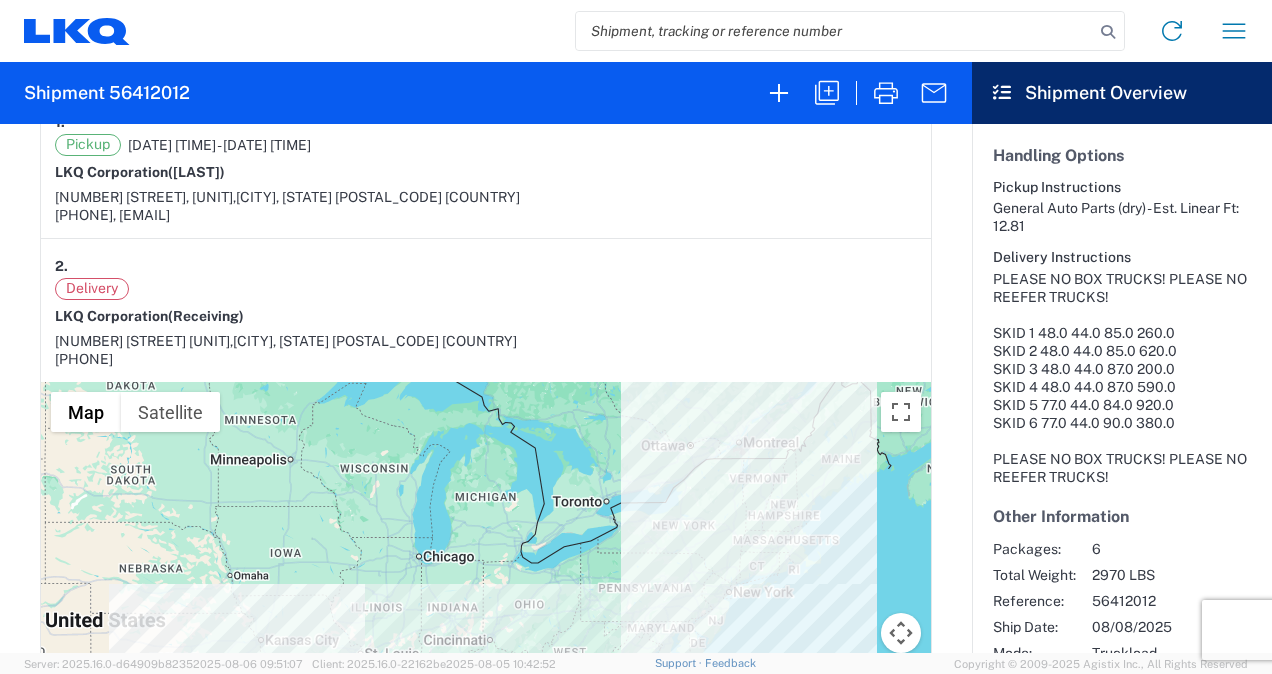 click on "Shipment 56412012" 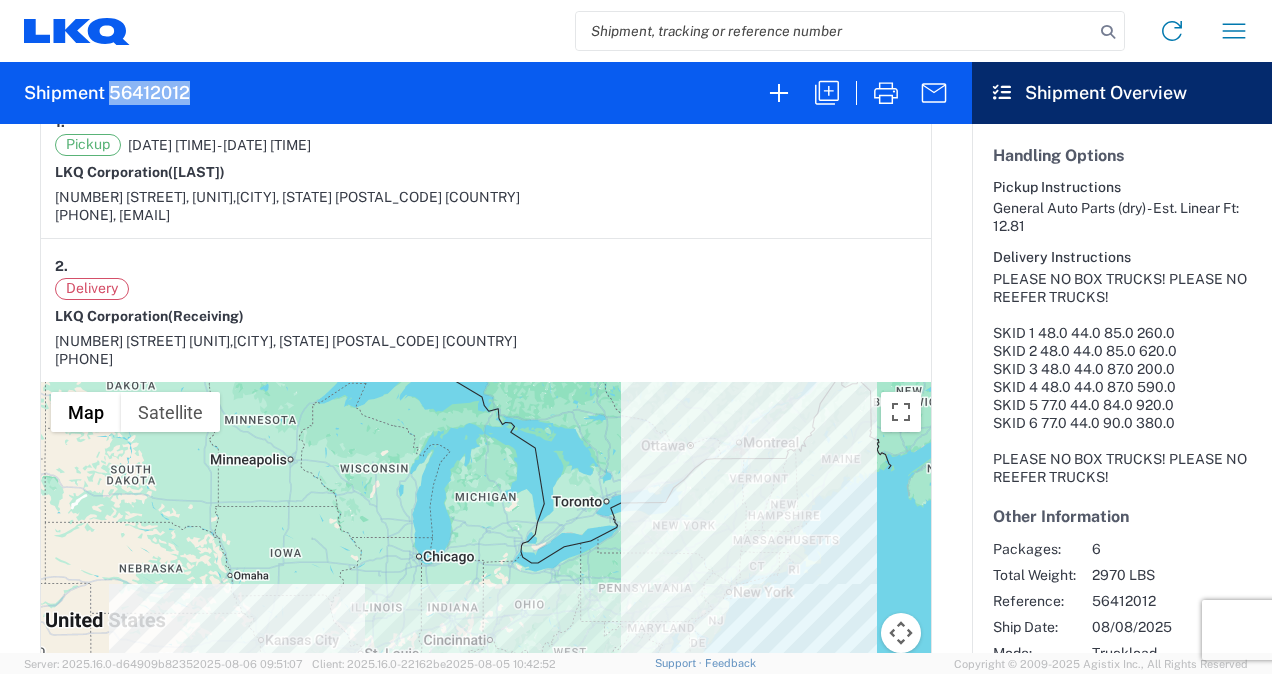 click on "Shipment 56412012" 